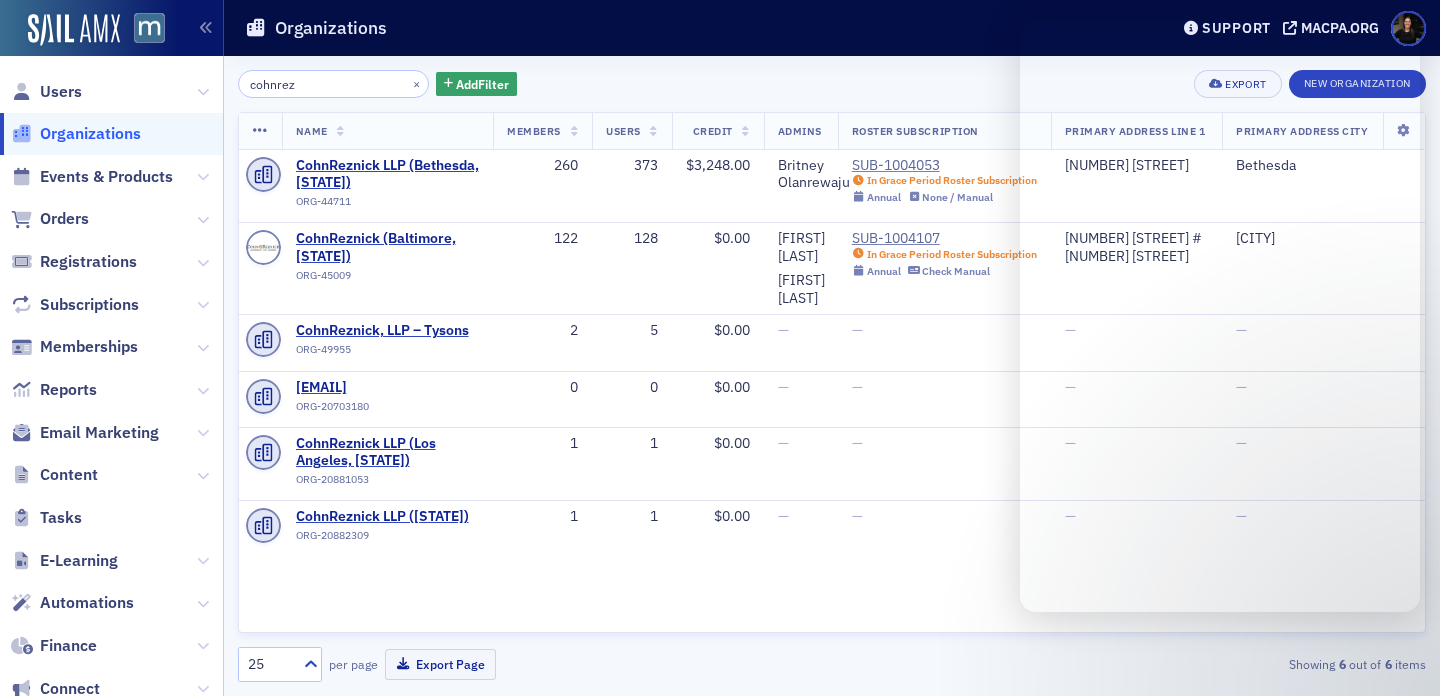 scroll, scrollTop: 0, scrollLeft: 0, axis: both 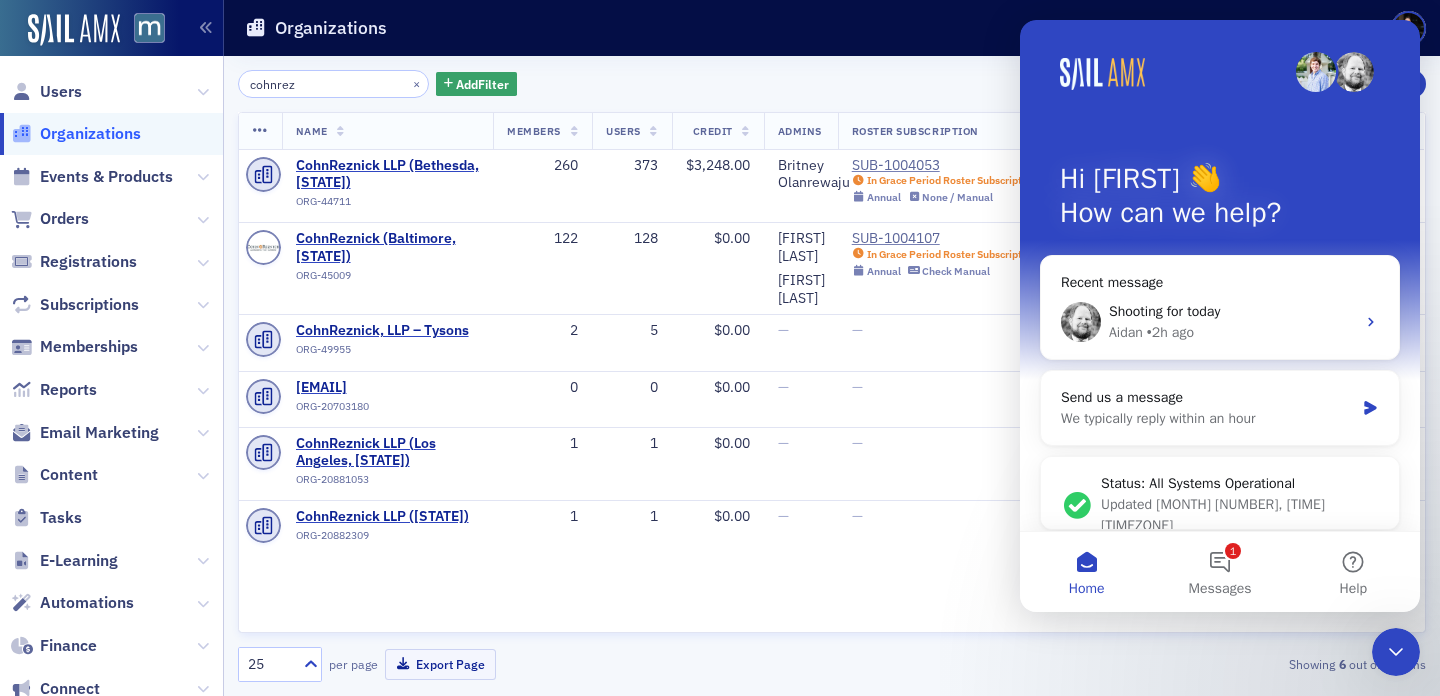 drag, startPoint x: 1394, startPoint y: 662, endPoint x: 2347, endPoint y: 1314, distance: 1154.6918 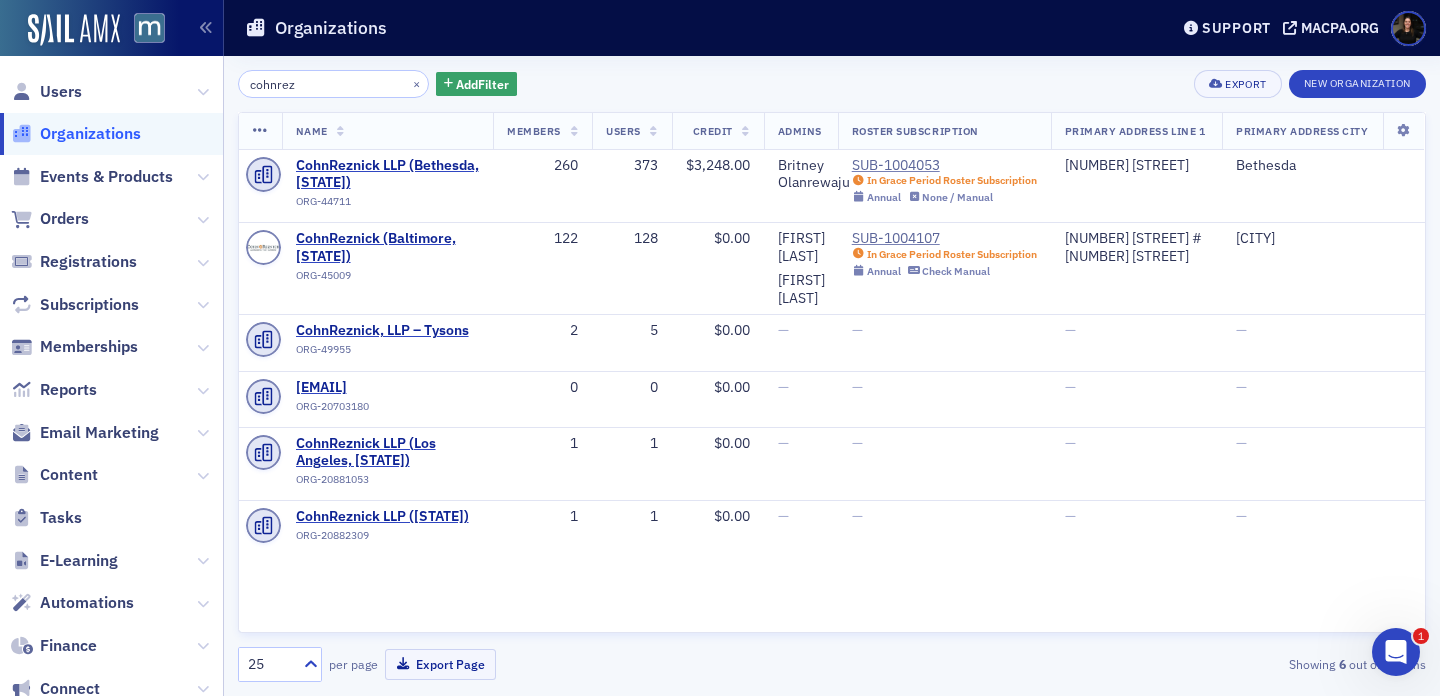 scroll, scrollTop: 0, scrollLeft: 0, axis: both 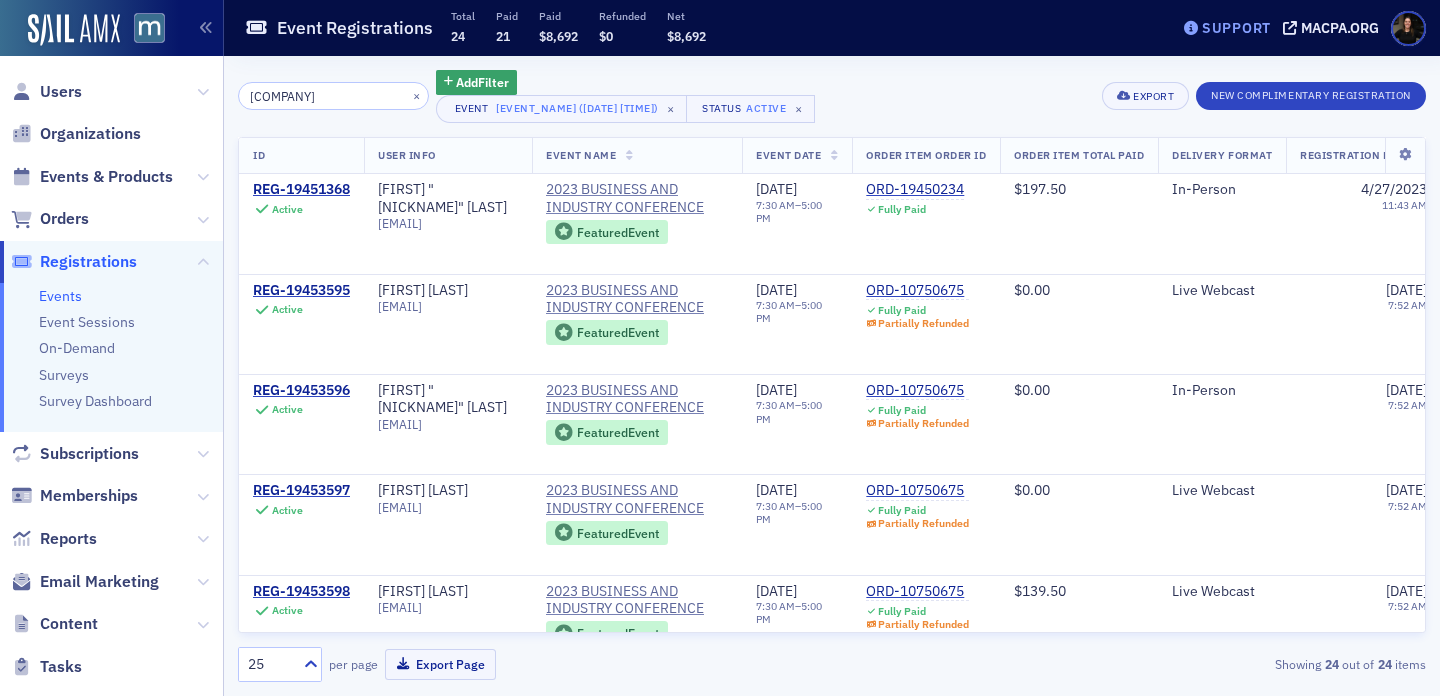 click on "Support" 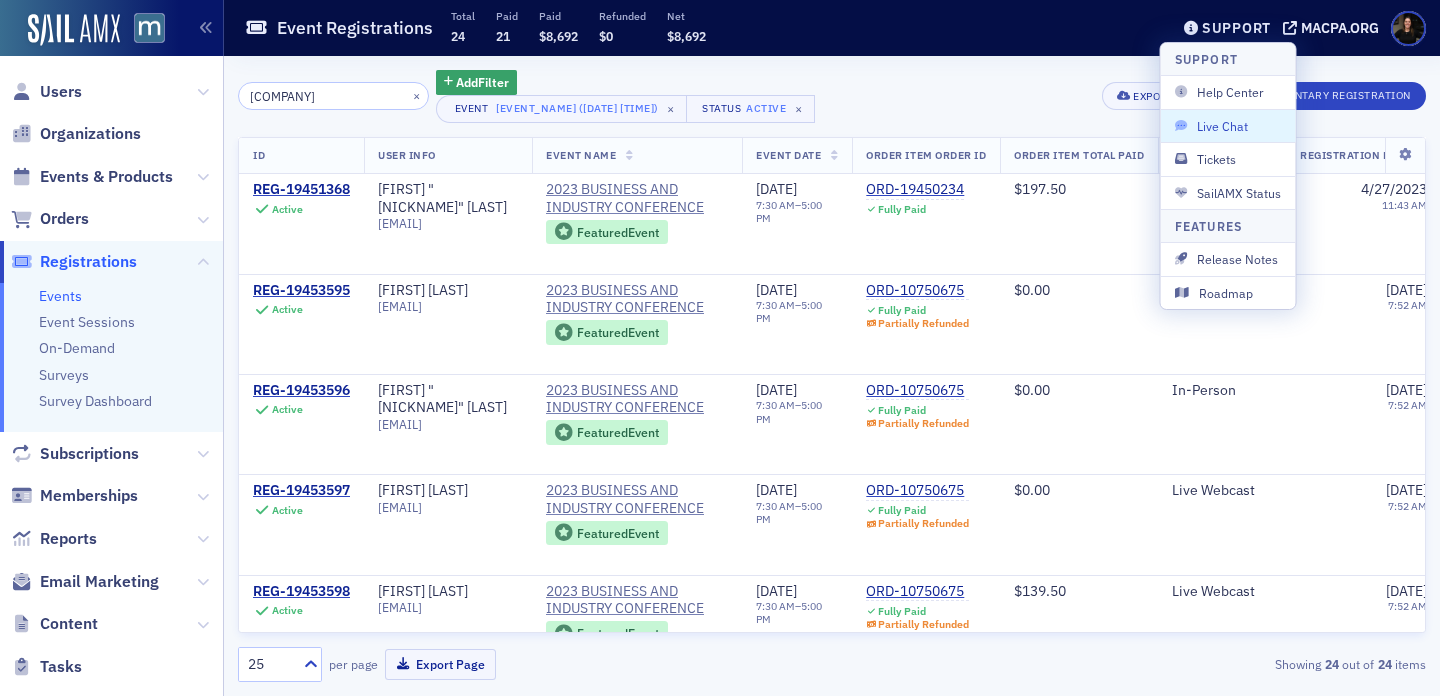 click on "Live Chat" at bounding box center (1228, 126) 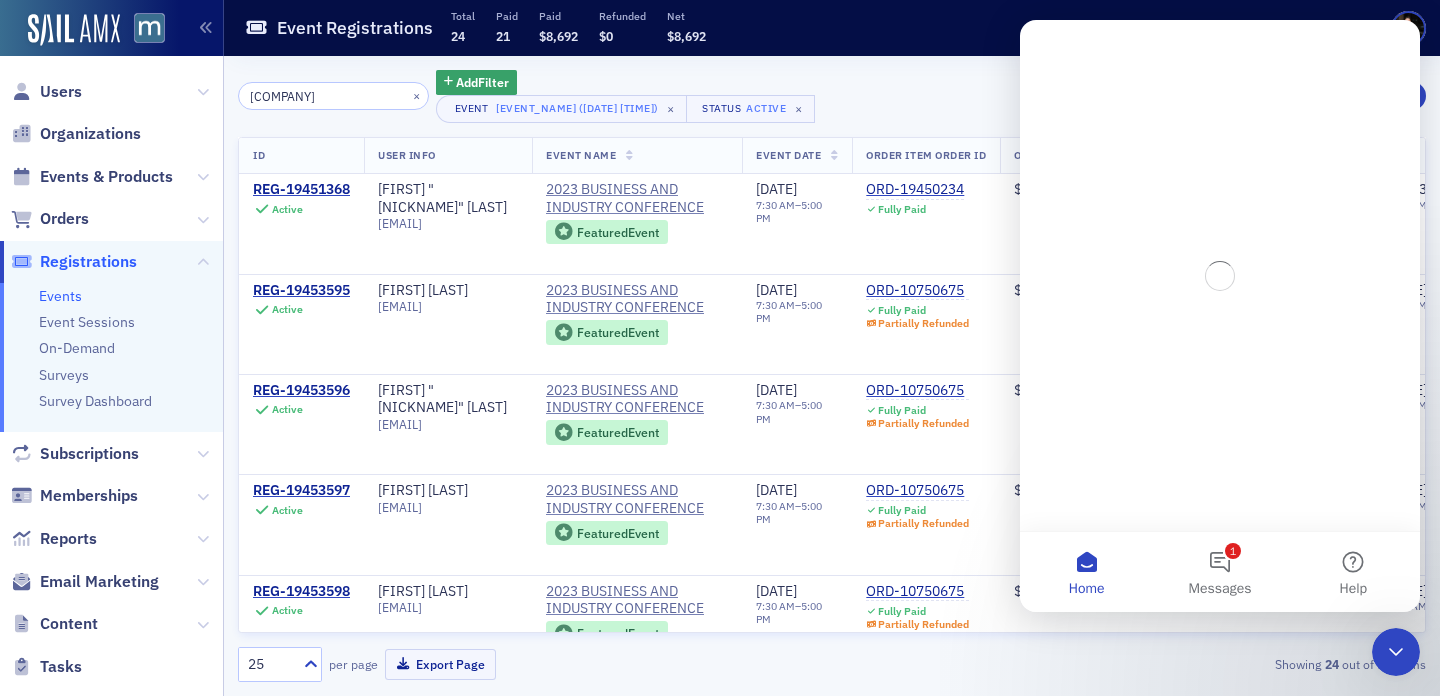 scroll, scrollTop: 0, scrollLeft: 0, axis: both 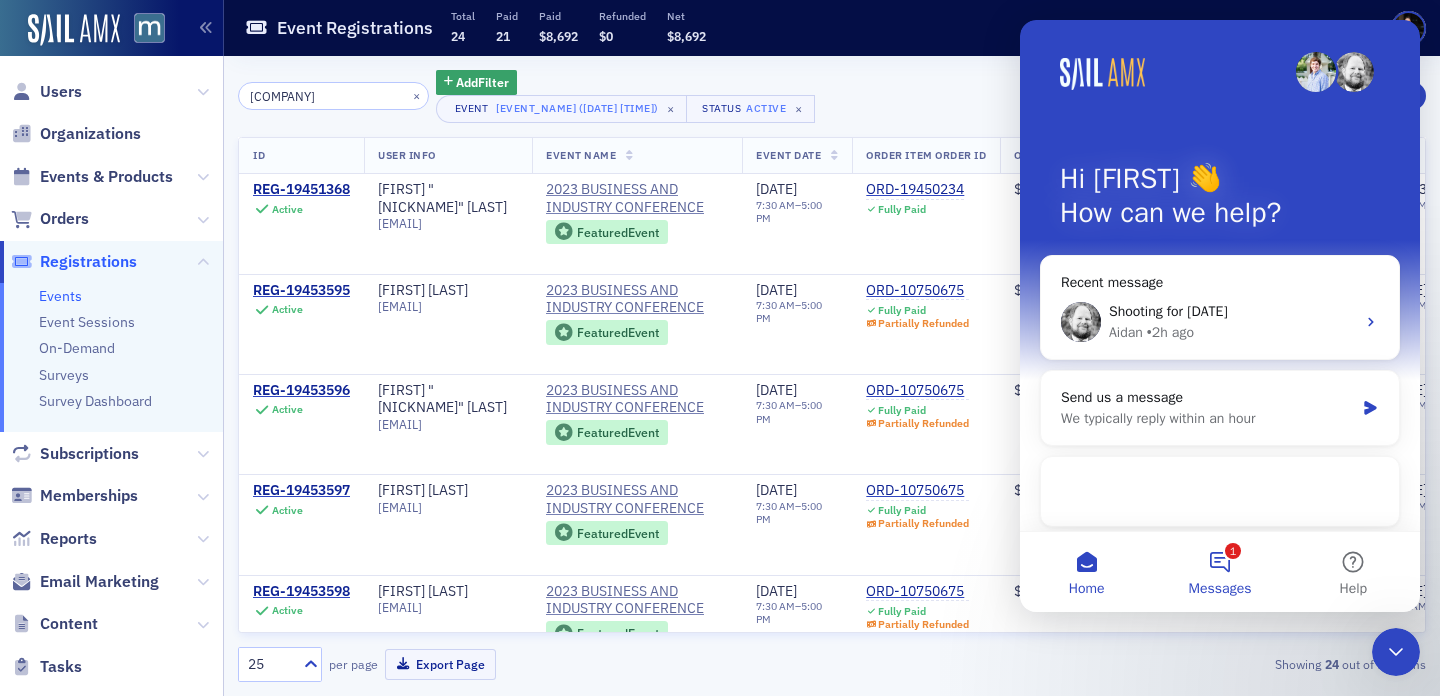 click on "1 Messages" at bounding box center [1219, 572] 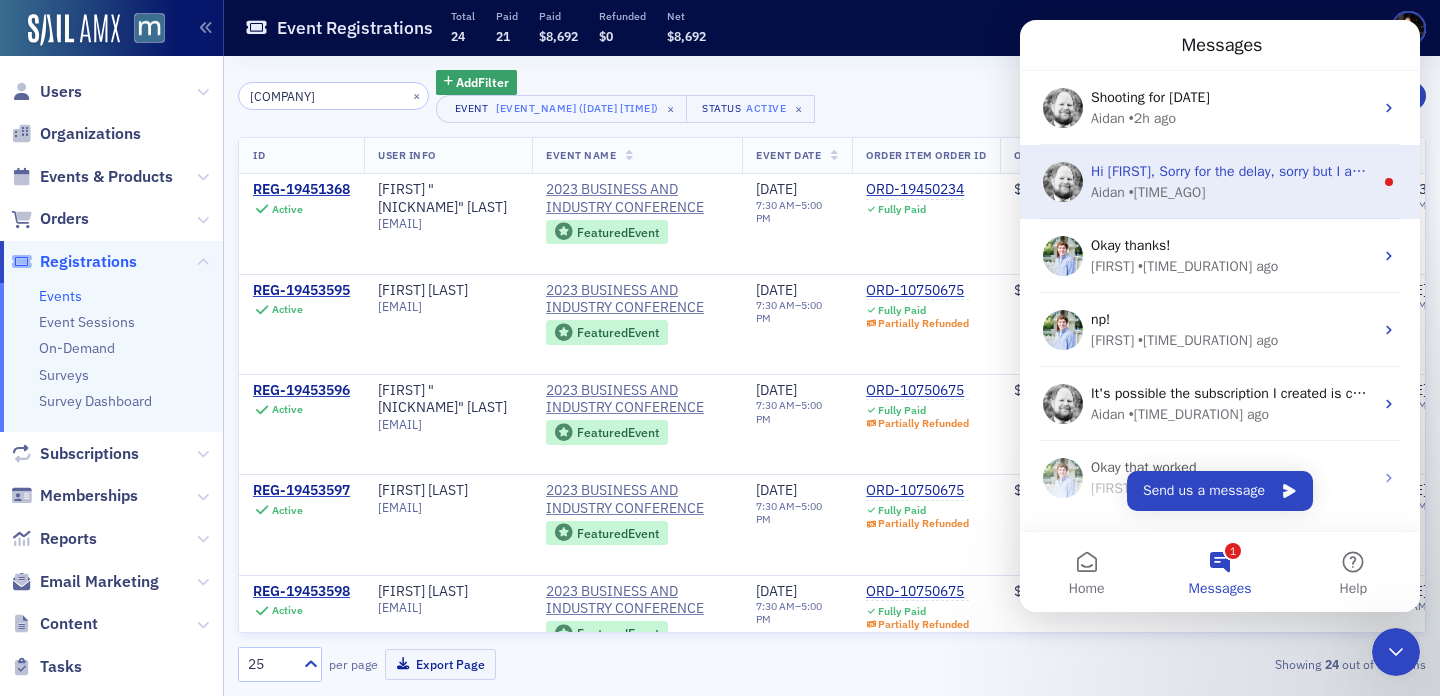 click on "Aidan •  1d ago" at bounding box center [1232, 192] 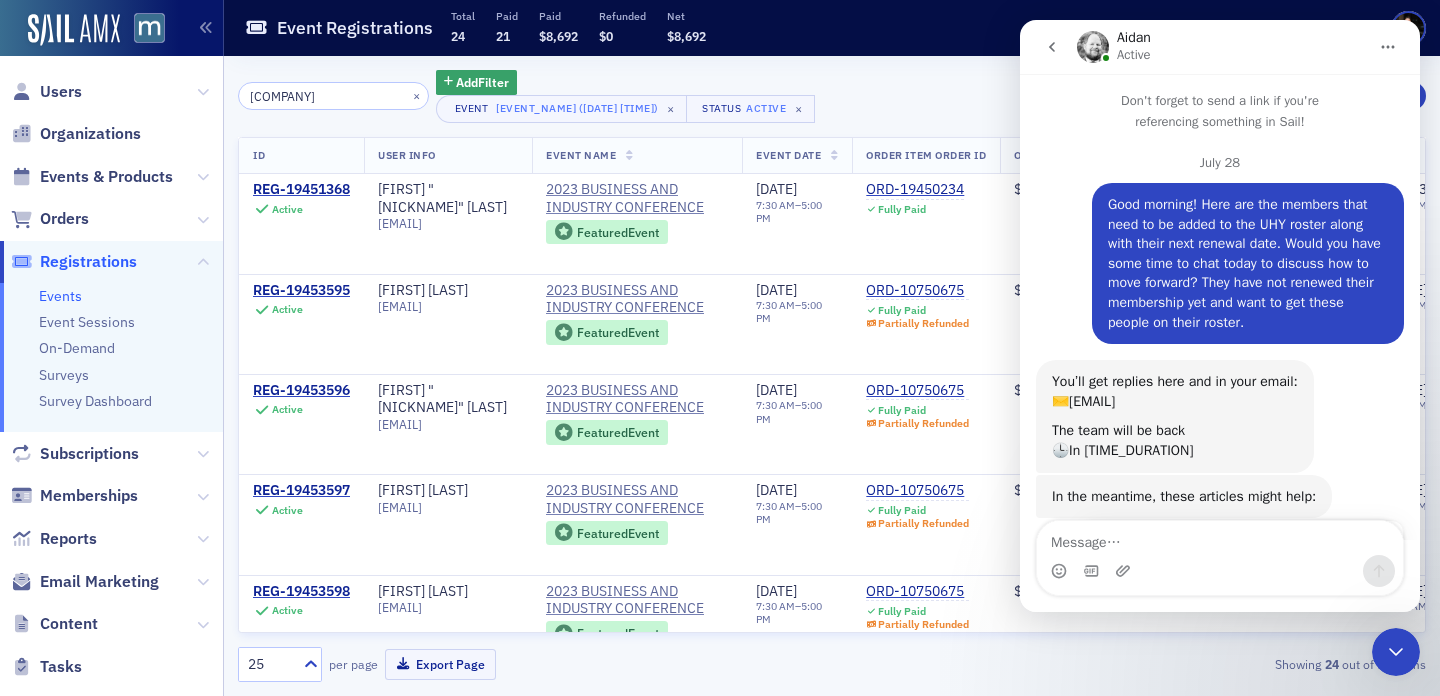 scroll, scrollTop: 3, scrollLeft: 0, axis: vertical 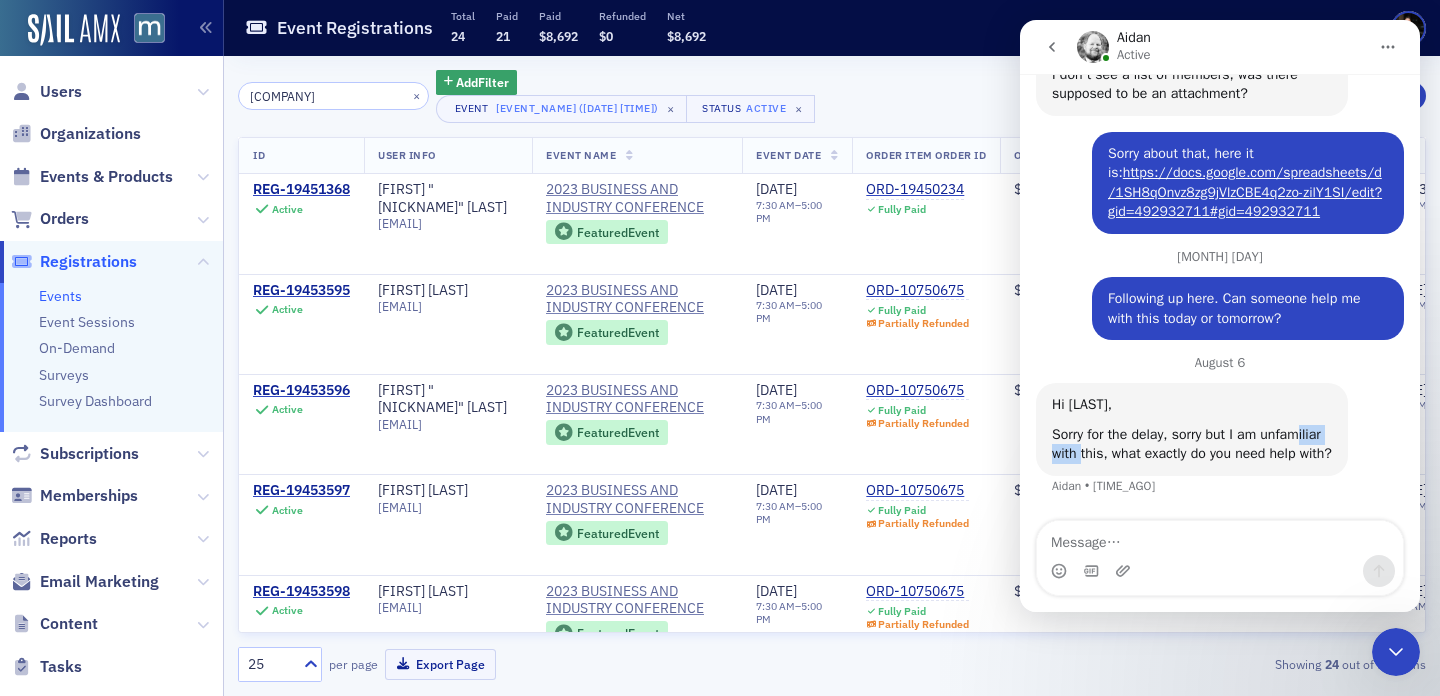 drag, startPoint x: 1089, startPoint y: 431, endPoint x: 1181, endPoint y: 431, distance: 92 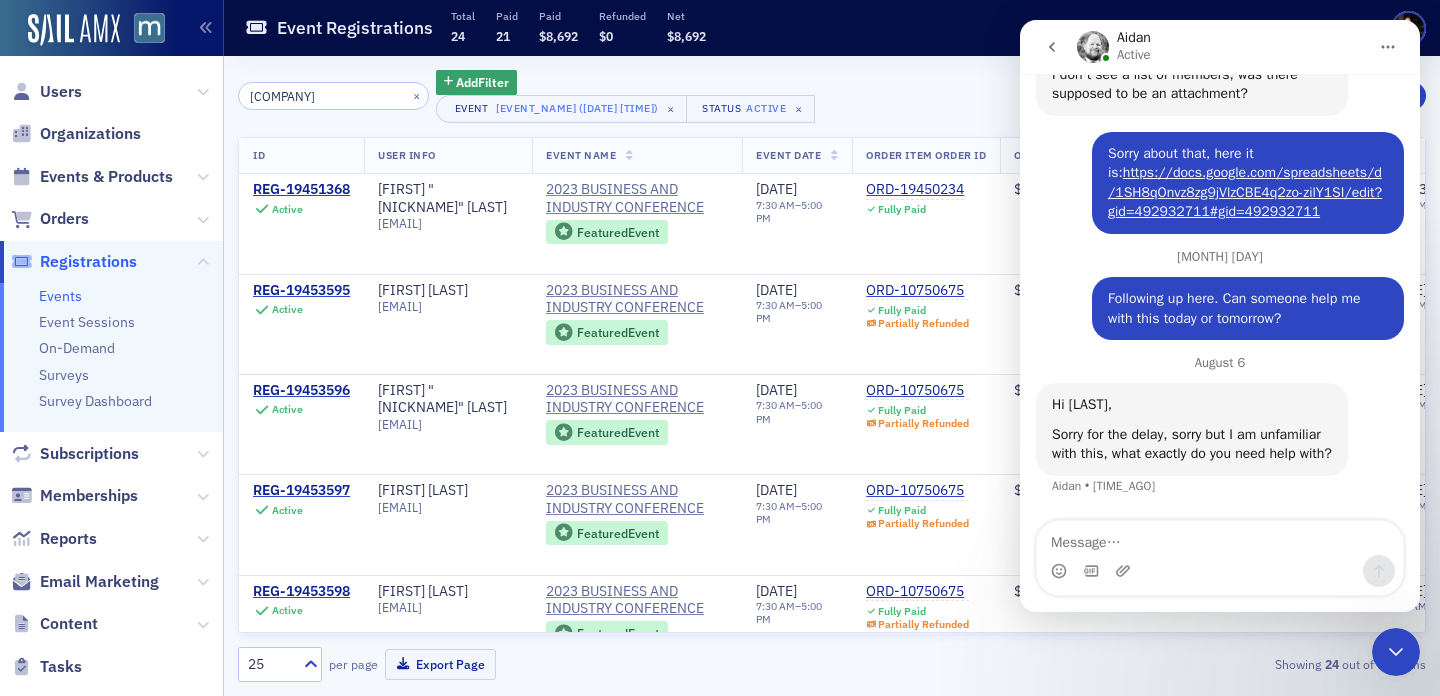 click on "Sorry for the delay, sorry but I am unfamiliar with this, what exactly do you need help with?" at bounding box center (1192, 444) 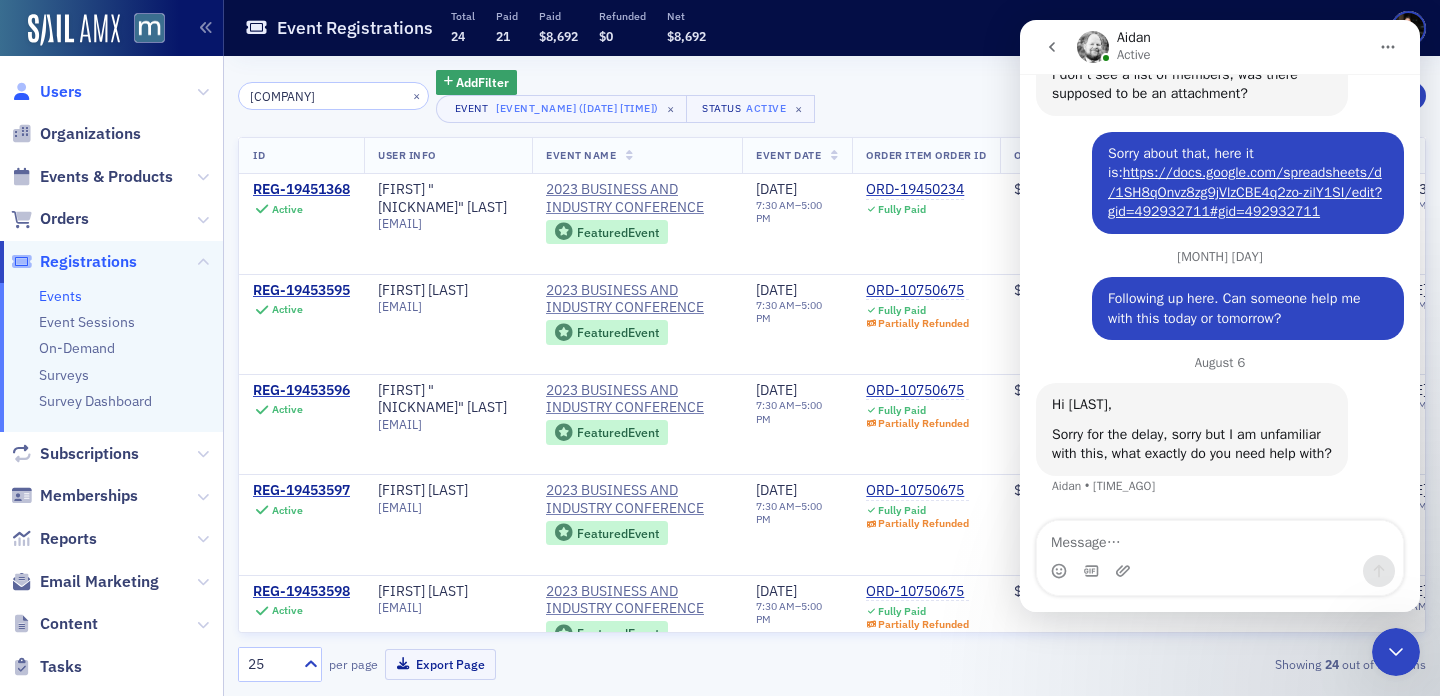 click on "Users" 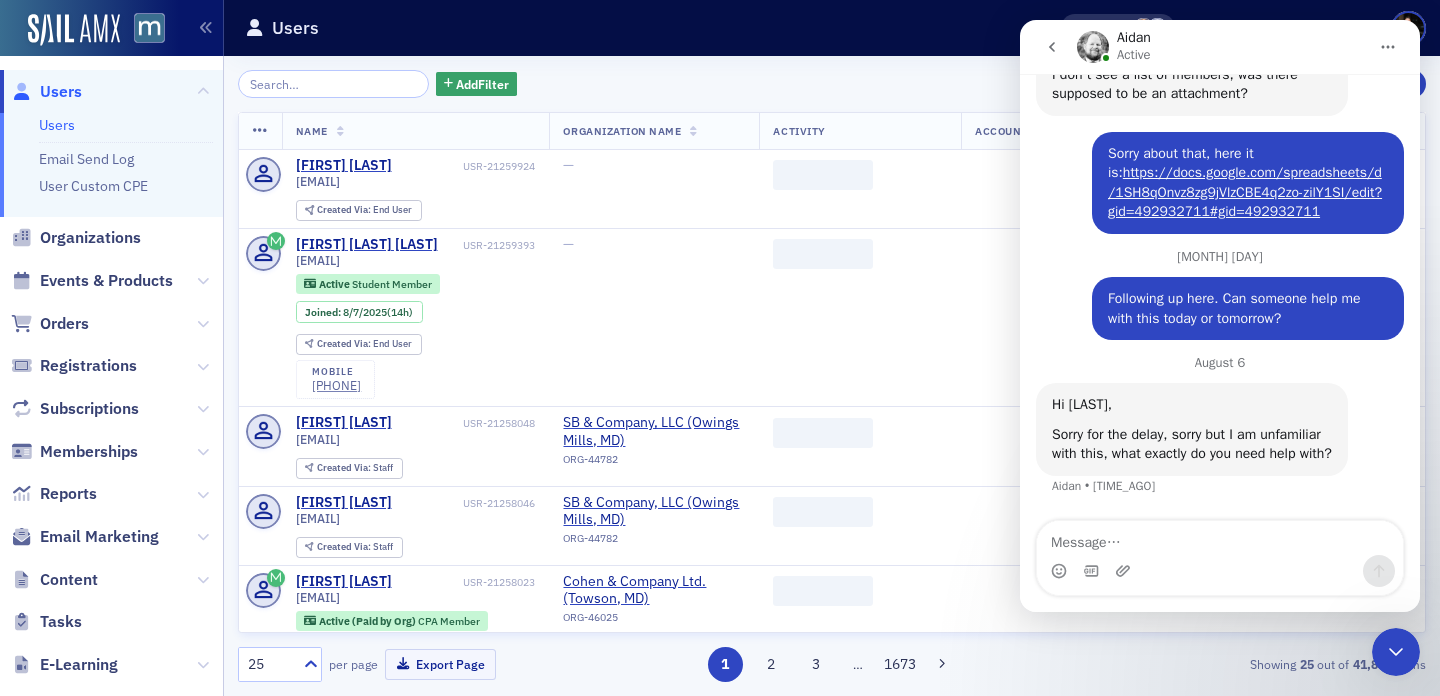 click at bounding box center [1396, 652] 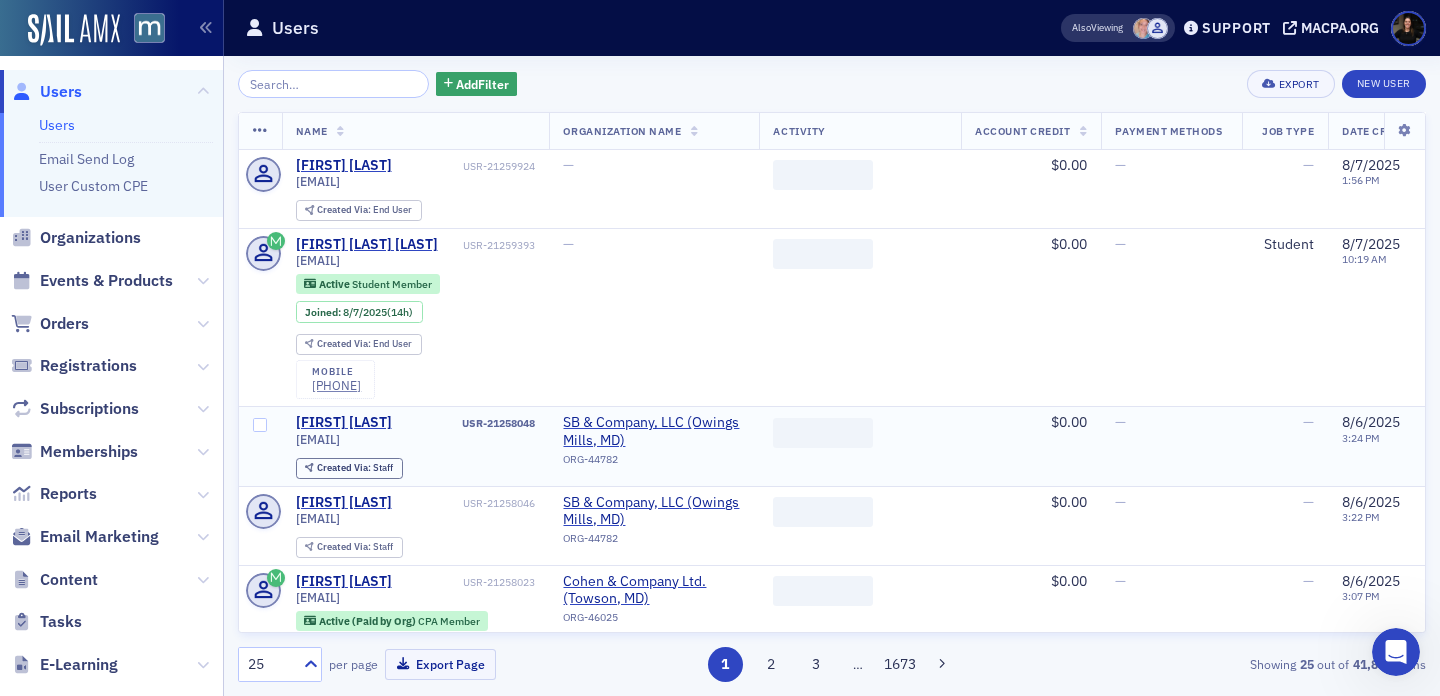 scroll, scrollTop: 0, scrollLeft: 0, axis: both 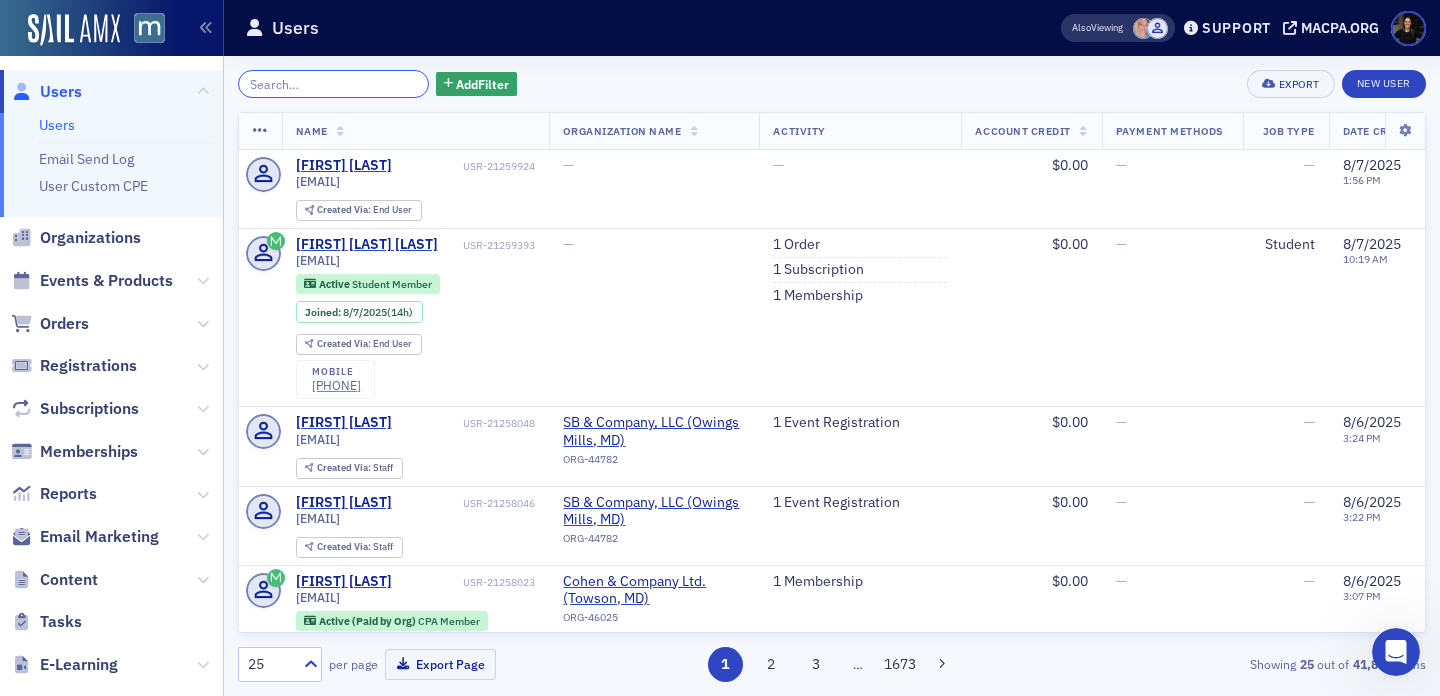 click 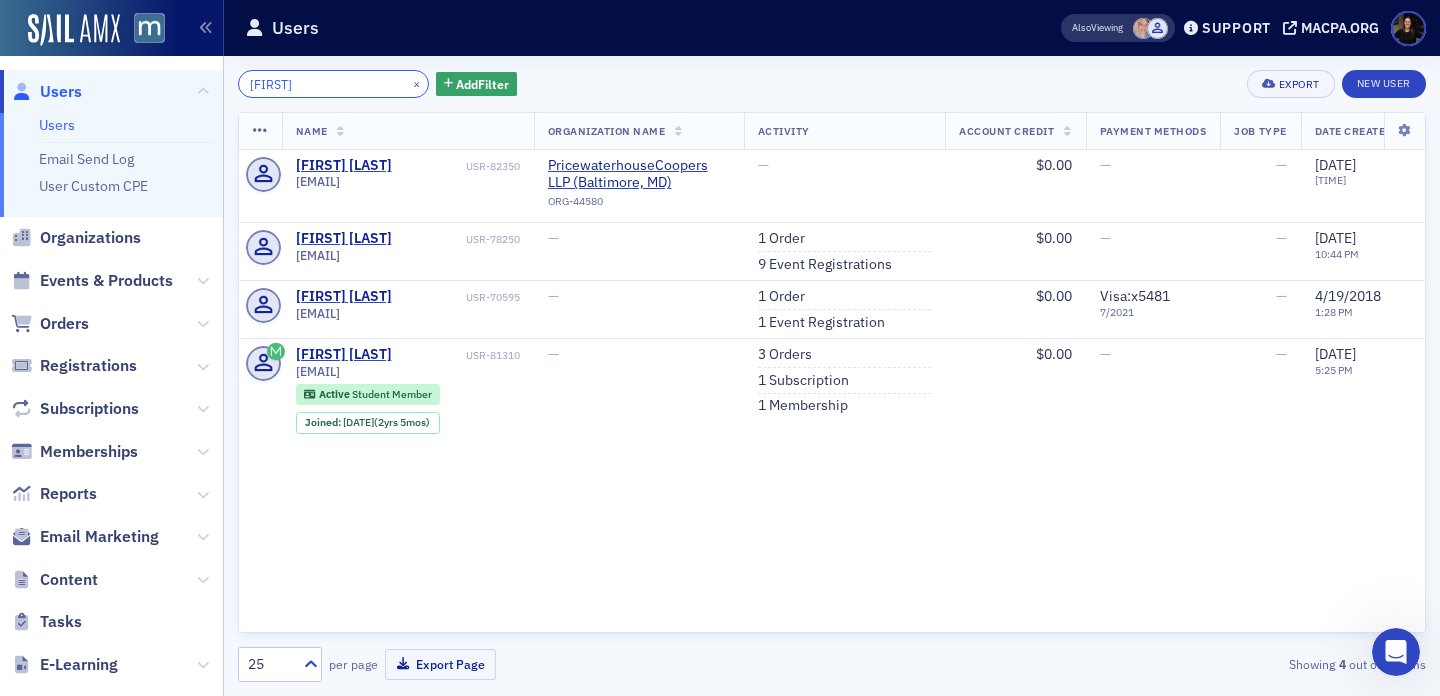 drag, startPoint x: 335, startPoint y: 78, endPoint x: 184, endPoint y: 62, distance: 151.84532 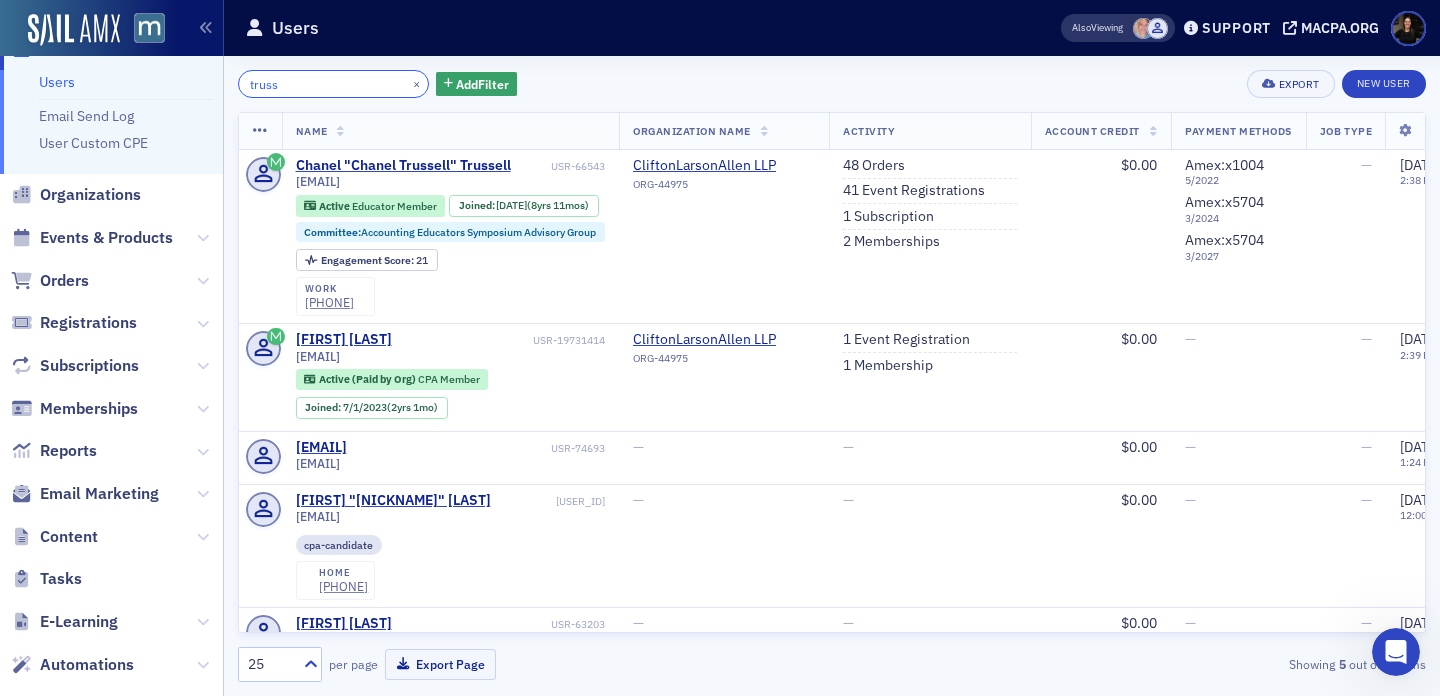 scroll, scrollTop: 46, scrollLeft: 0, axis: vertical 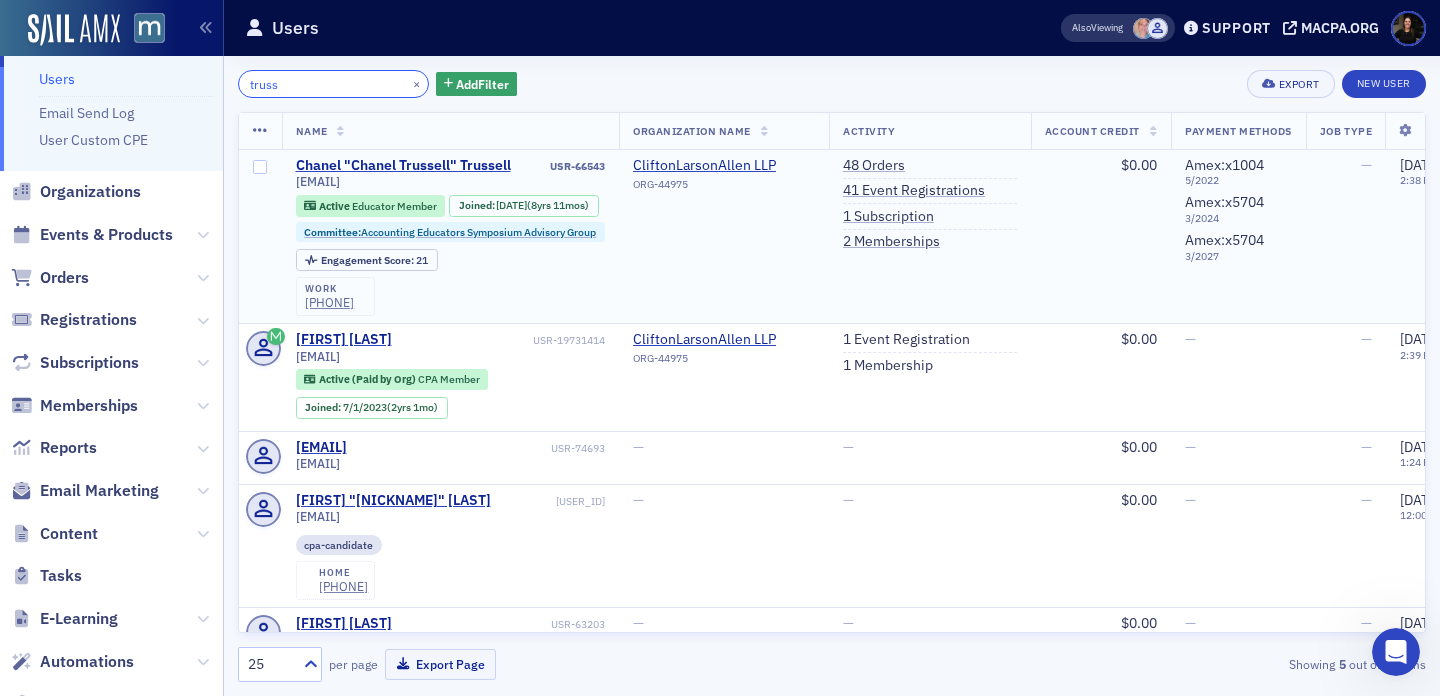 type on "truss" 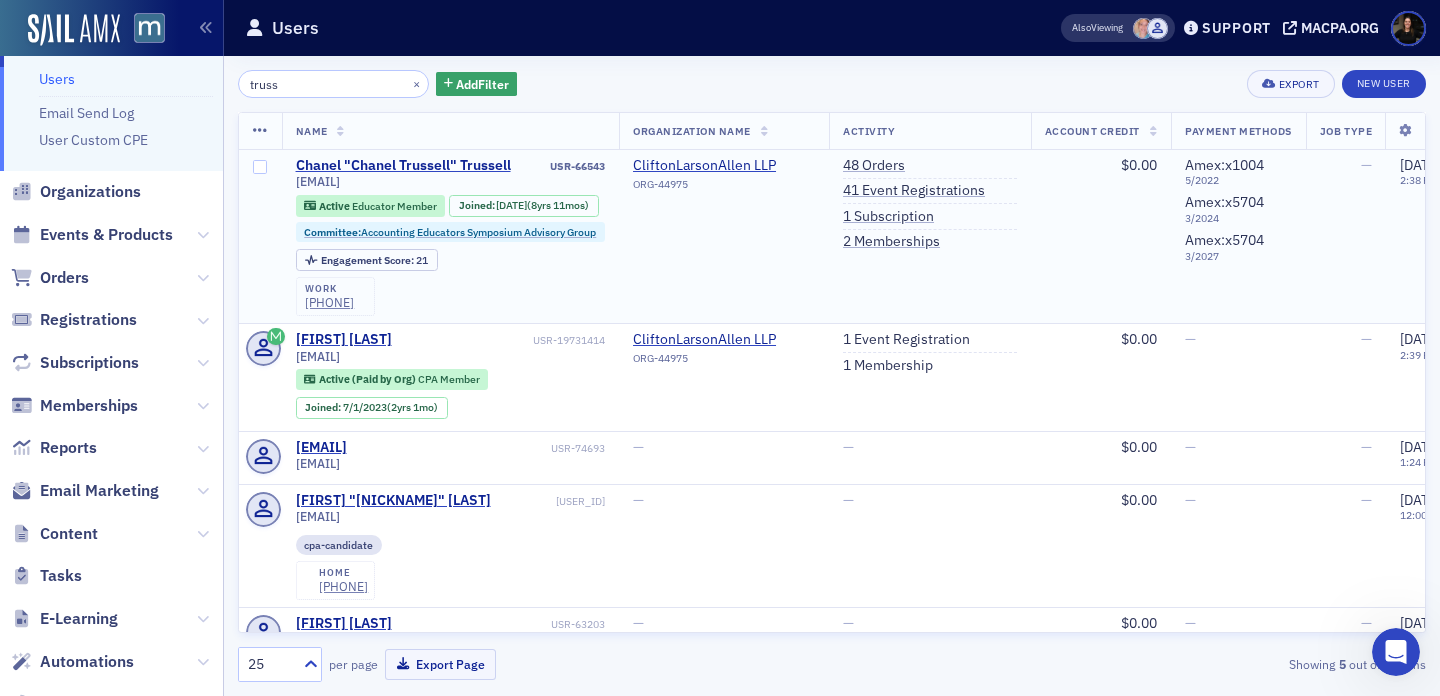 drag, startPoint x: 454, startPoint y: 186, endPoint x: 285, endPoint y: 189, distance: 169.02663 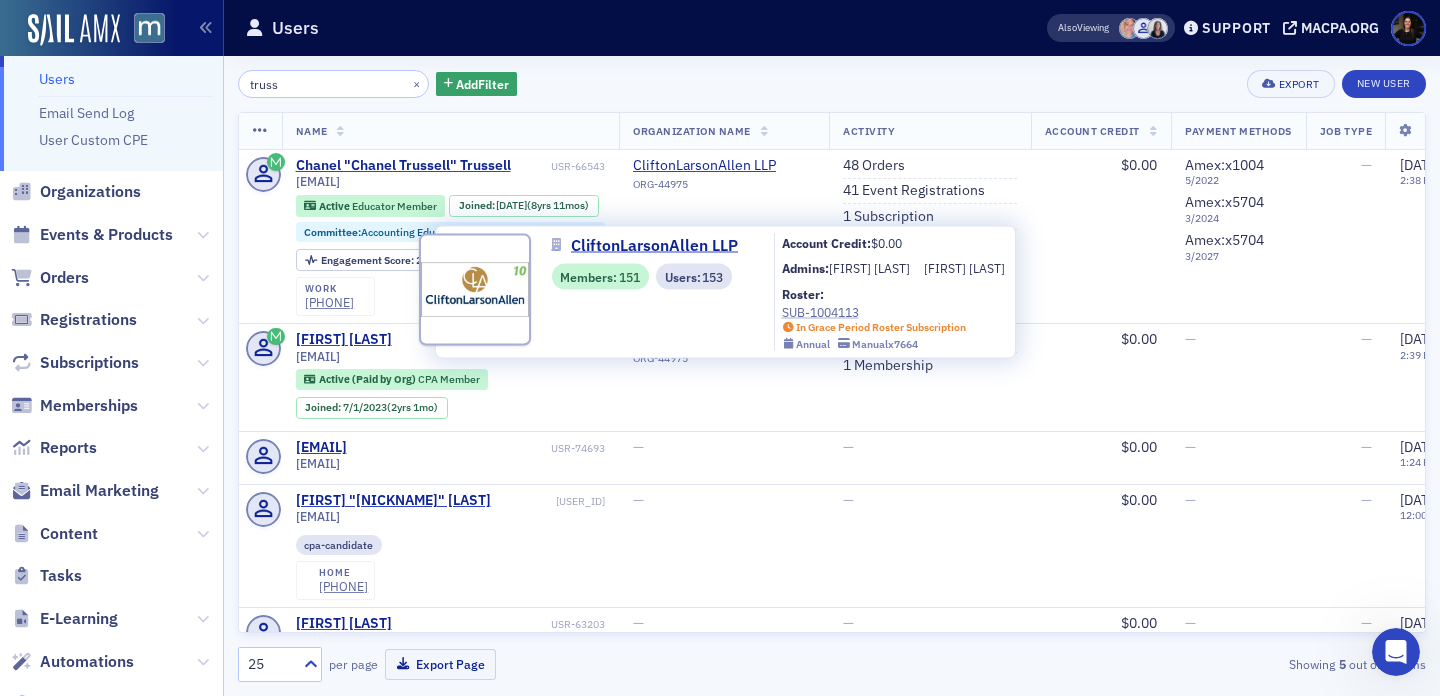 click on "SUB-1004113" at bounding box center [874, 311] 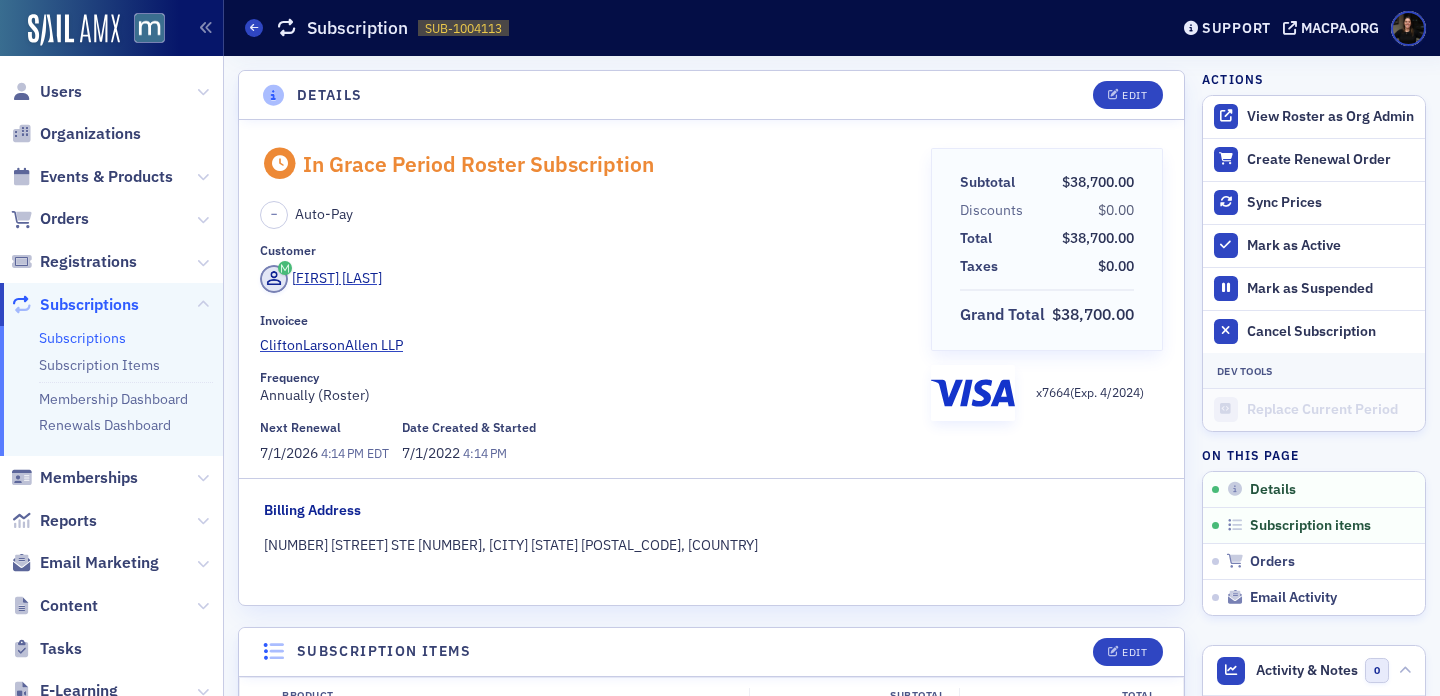 scroll, scrollTop: 0, scrollLeft: 0, axis: both 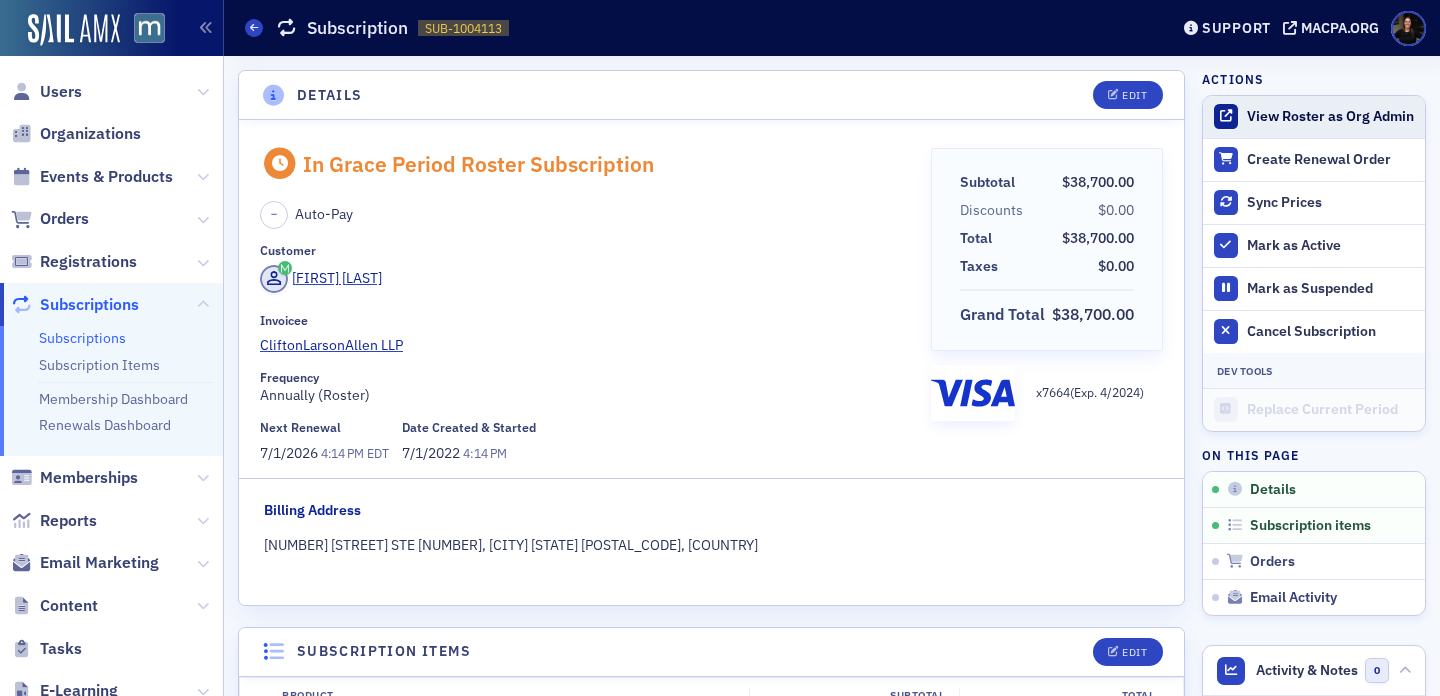 click on "View Roster as Org Admin" 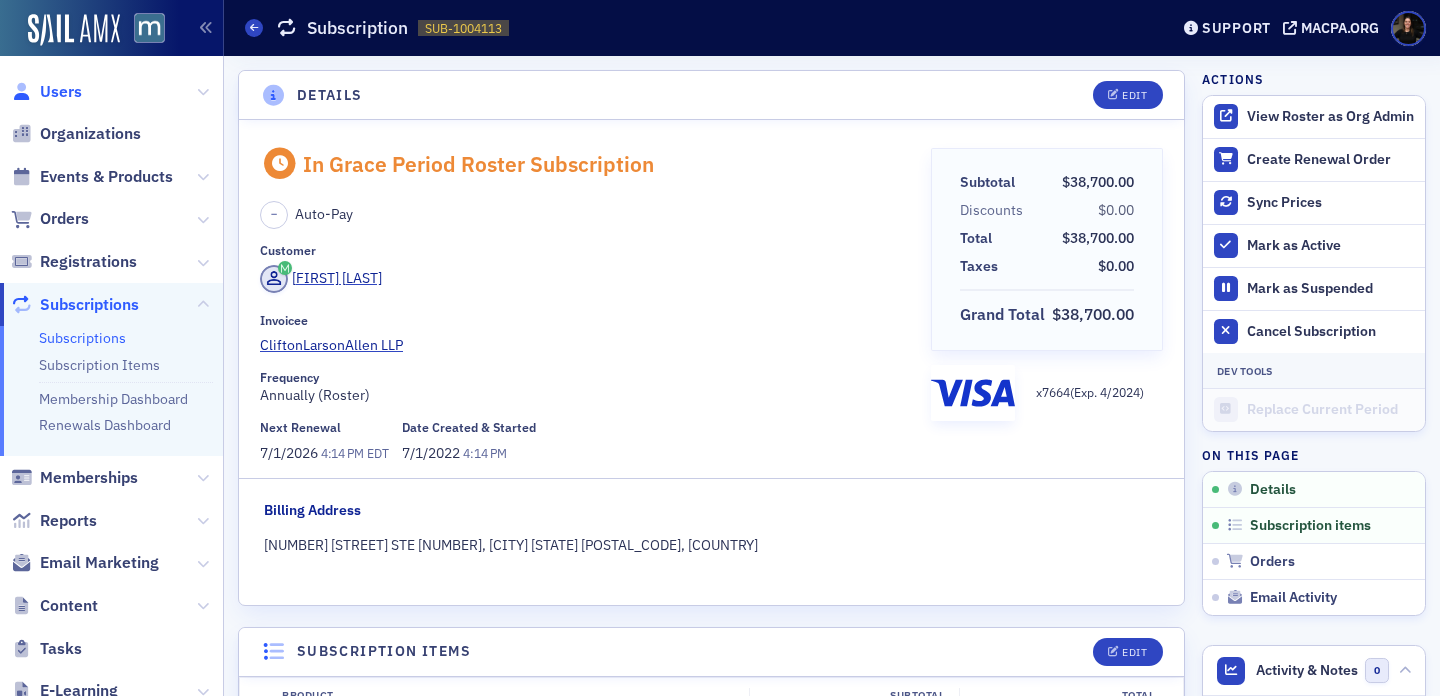 click on "Users" 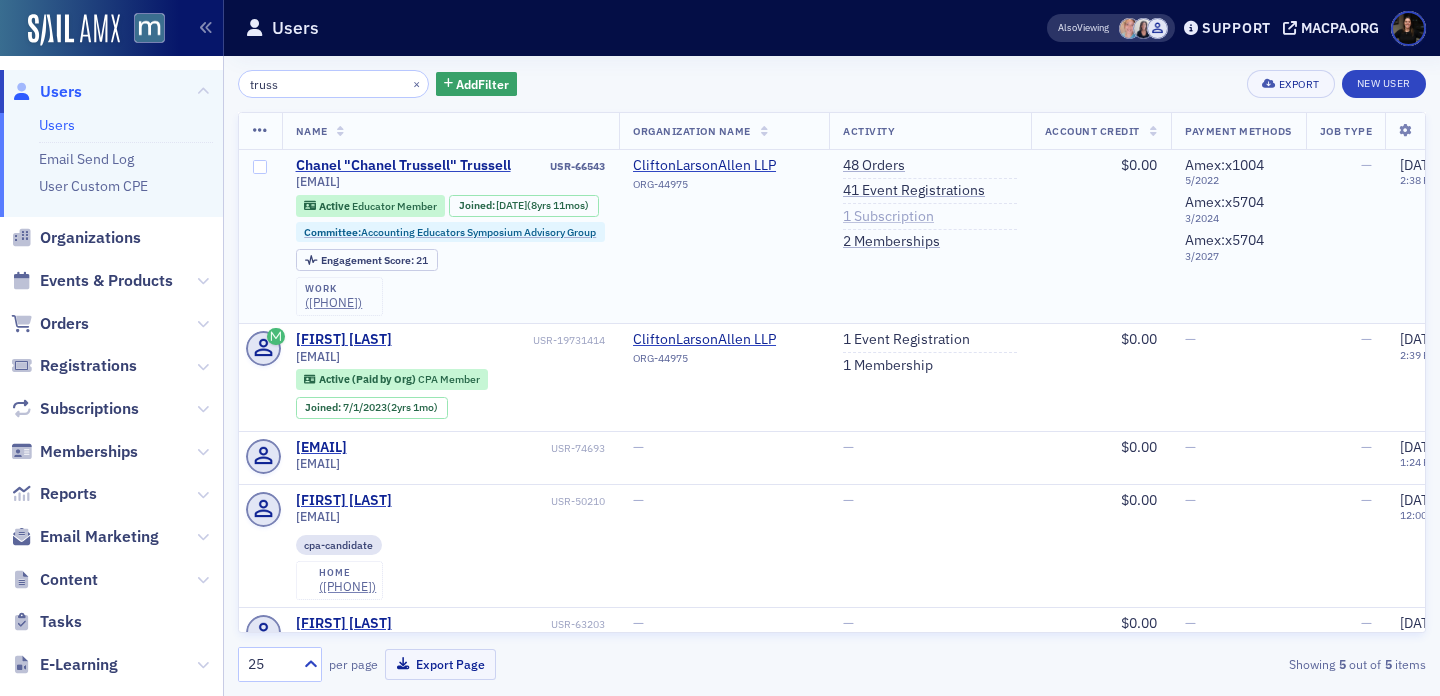 type on "truss" 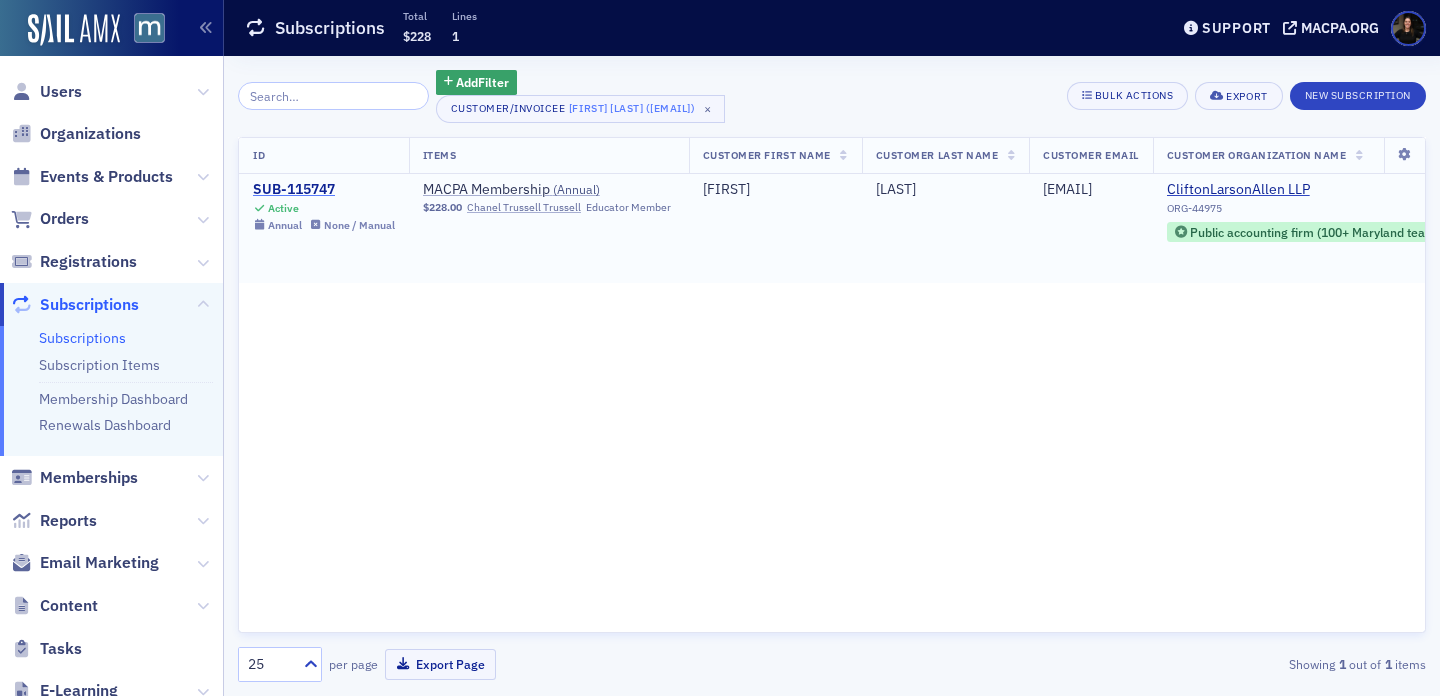 click on "SUB-115747" 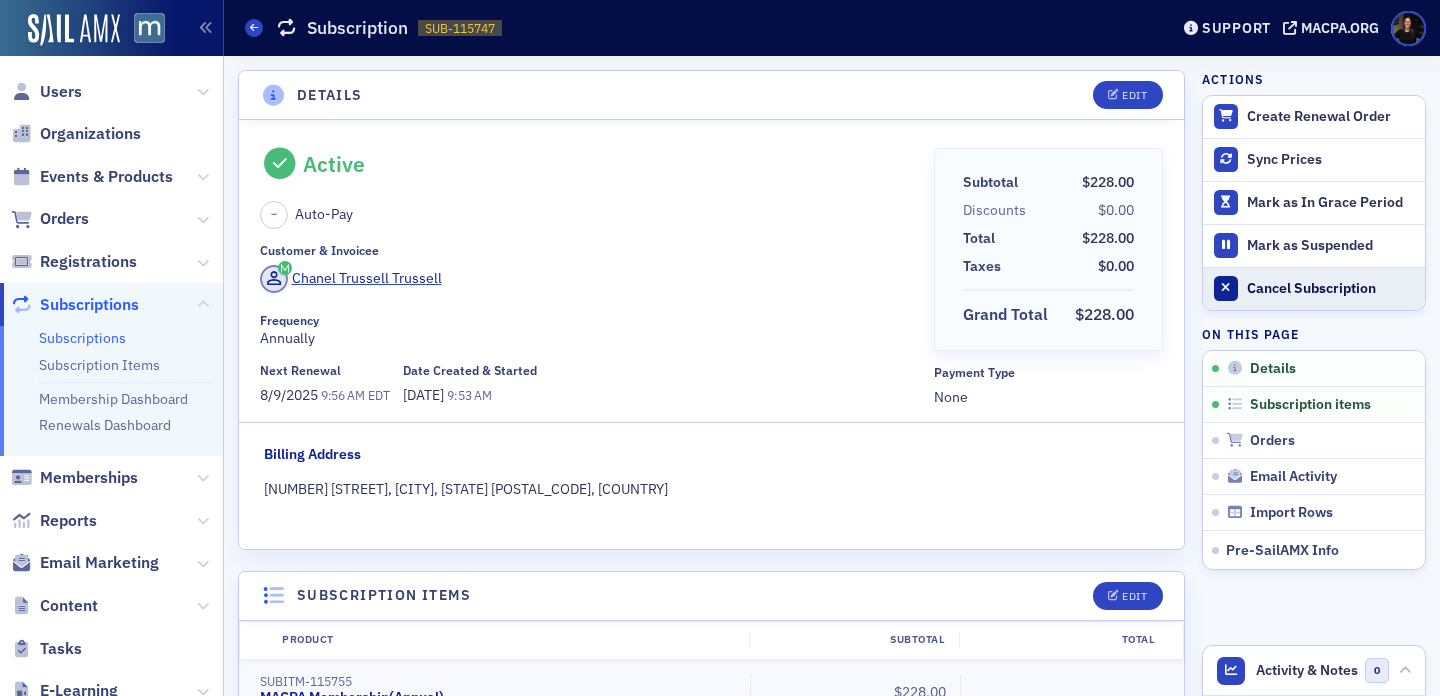 click on "Cancel Subscription" 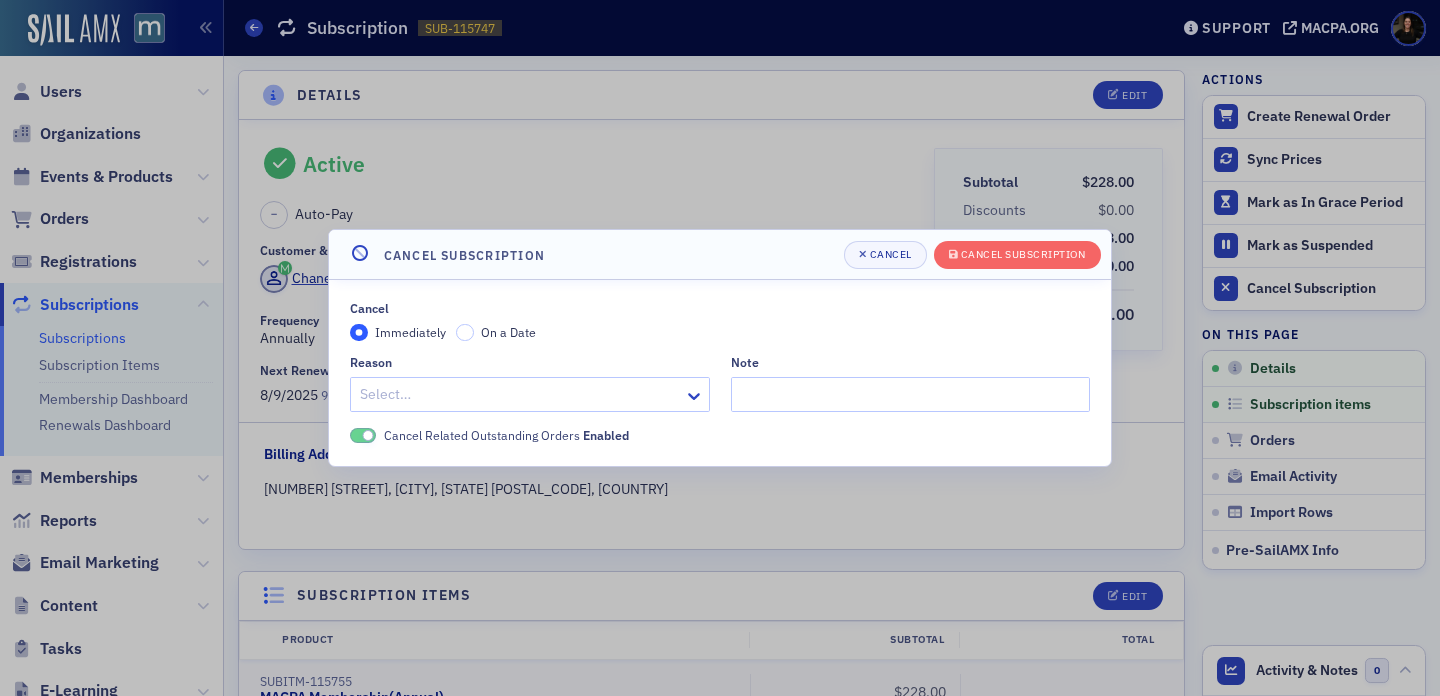 click at bounding box center (520, 394) 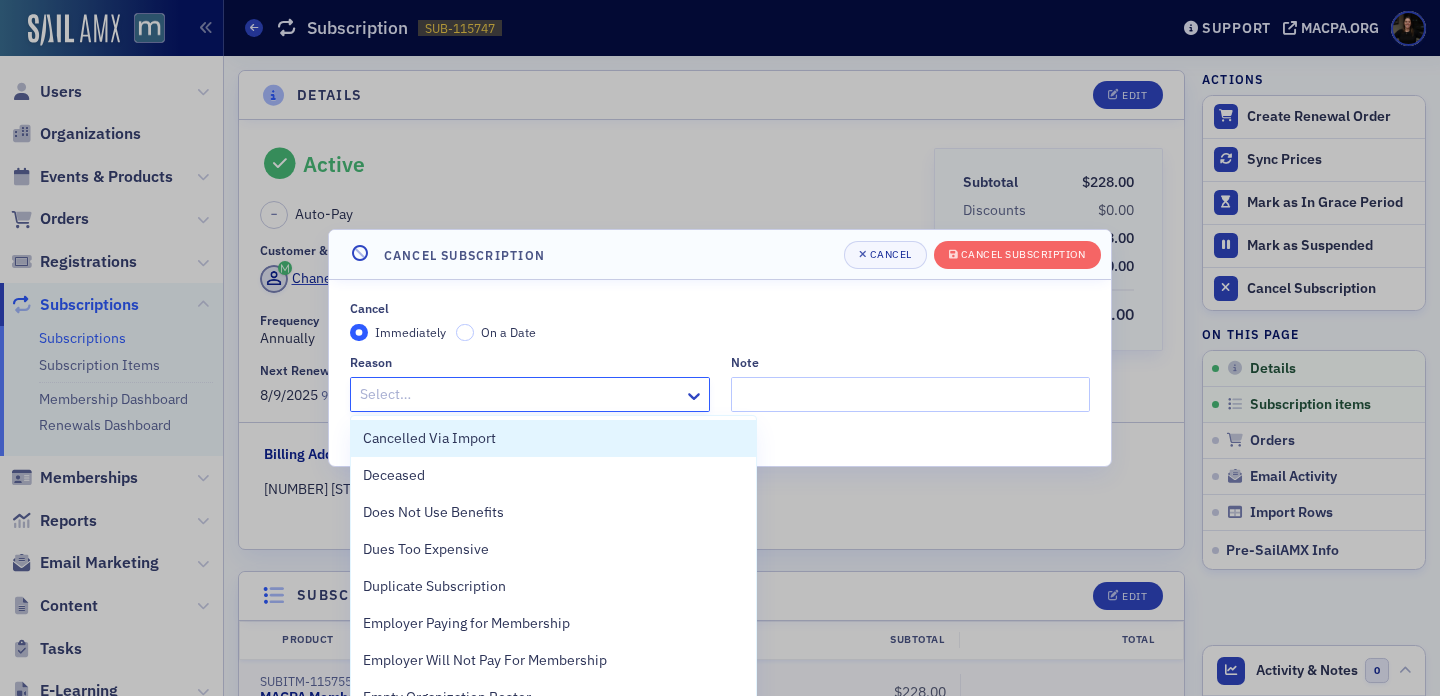 type on "o" 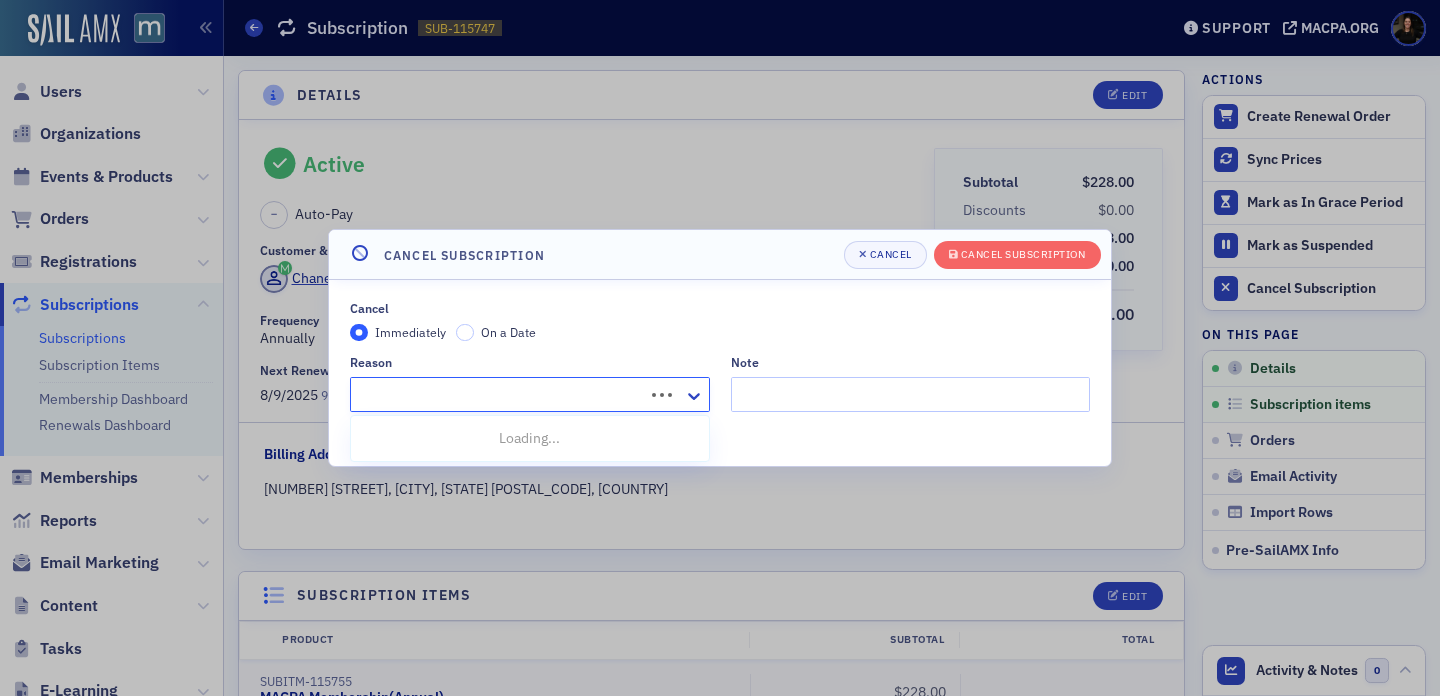 type on "f" 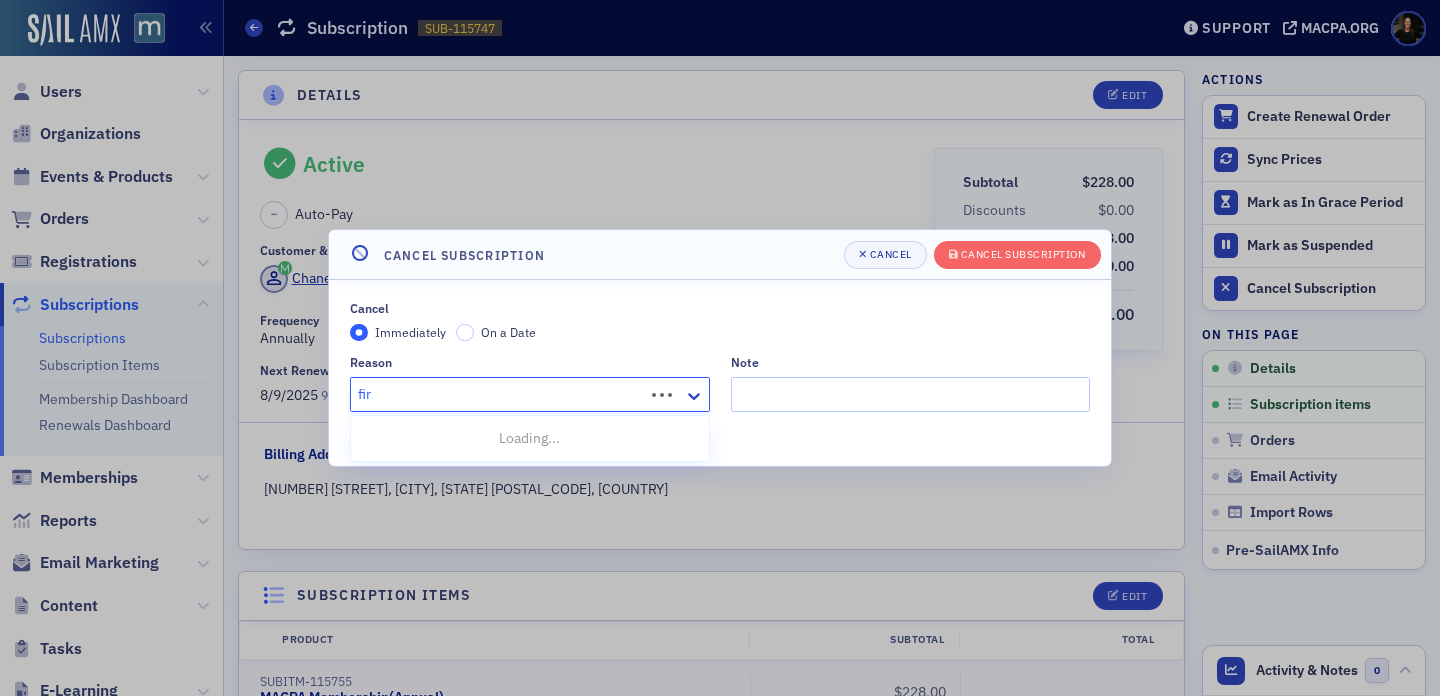 type on "firm" 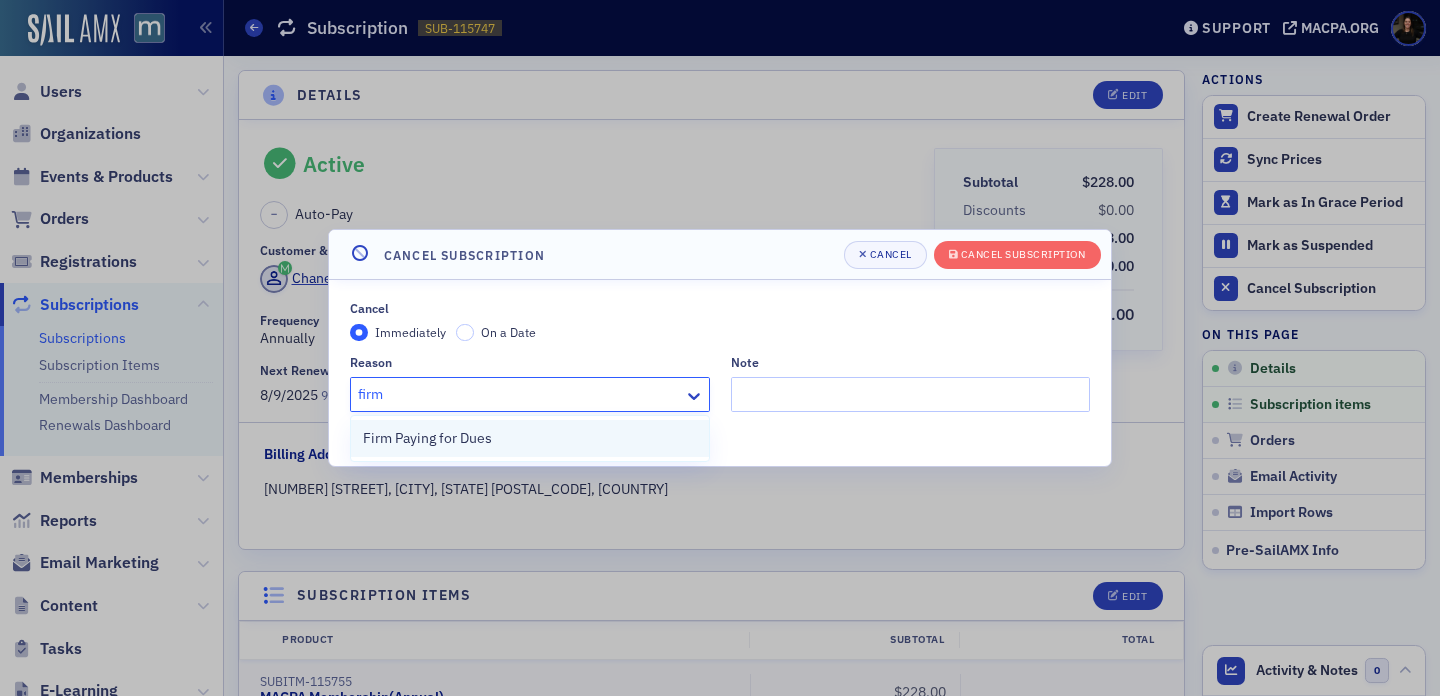 click on "Firm Paying for Dues" at bounding box center (427, 438) 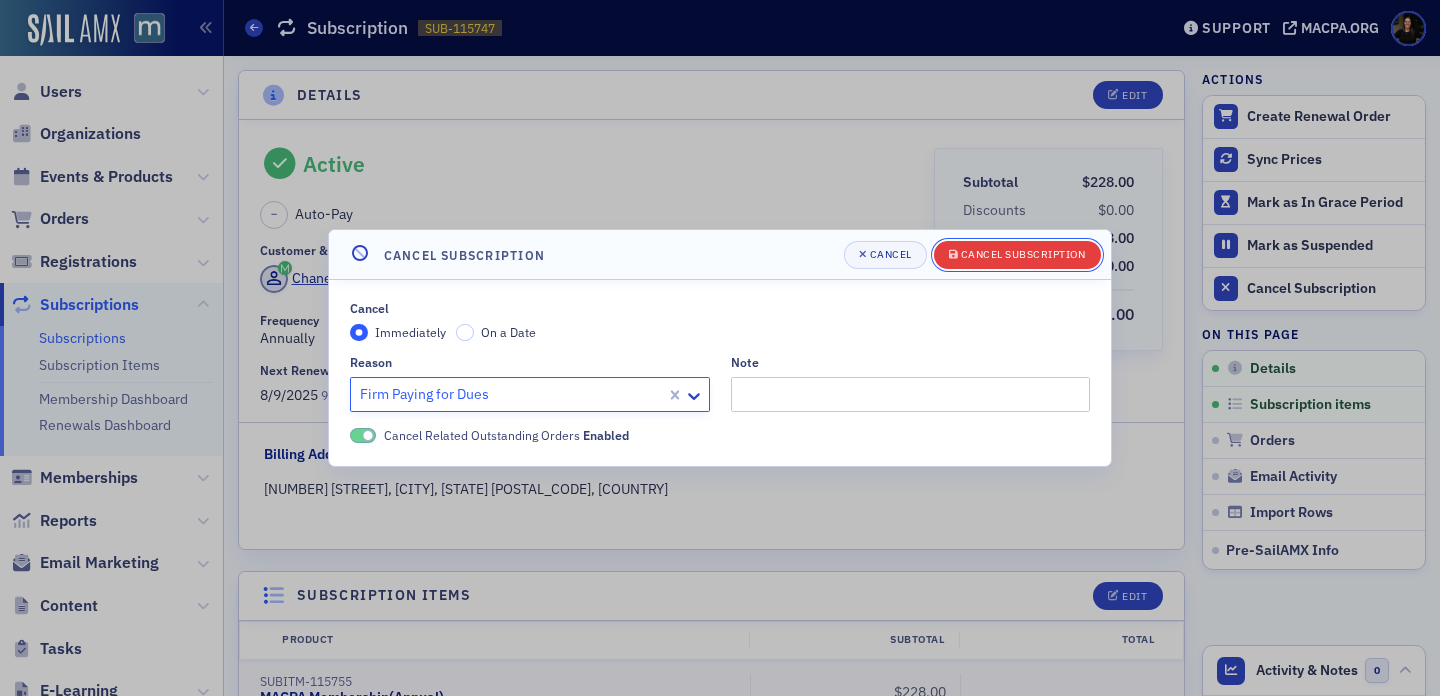 click on "Cancel Subscription" at bounding box center [1023, 254] 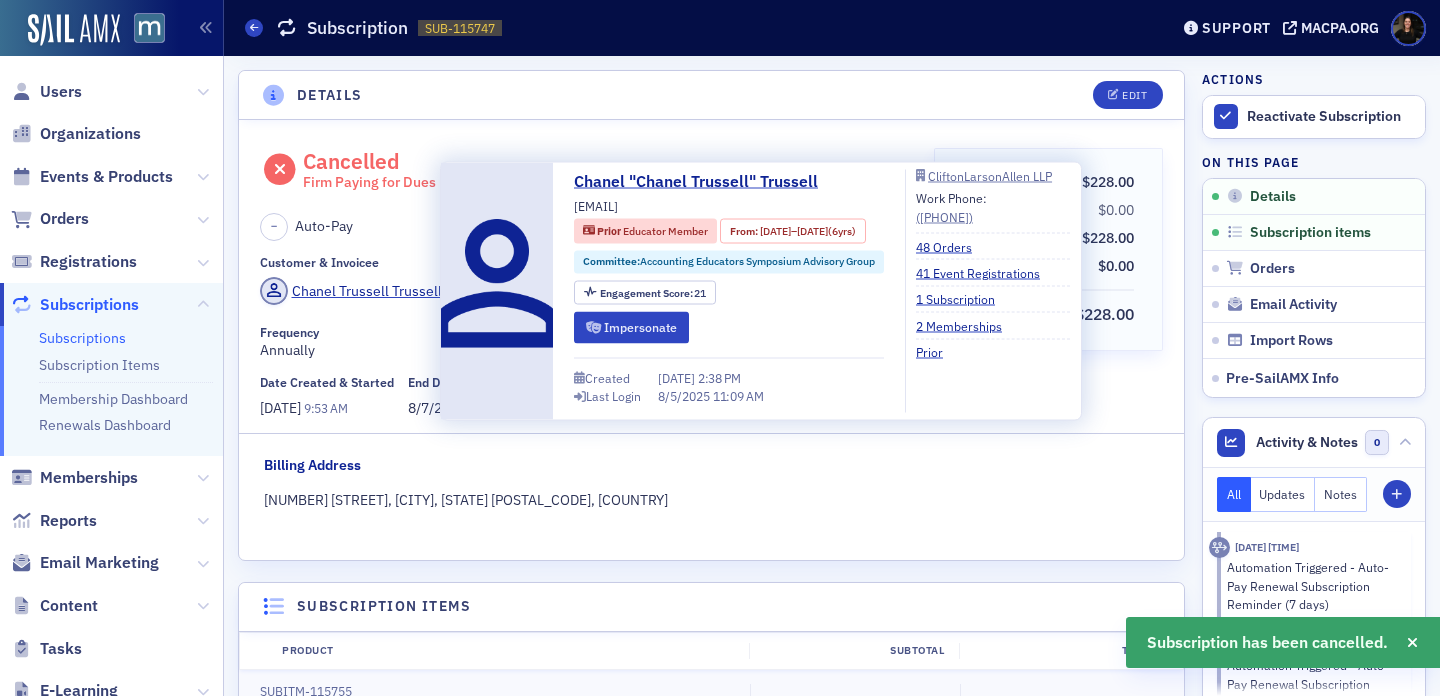 drag, startPoint x: 732, startPoint y: 208, endPoint x: 572, endPoint y: 207, distance: 160.00313 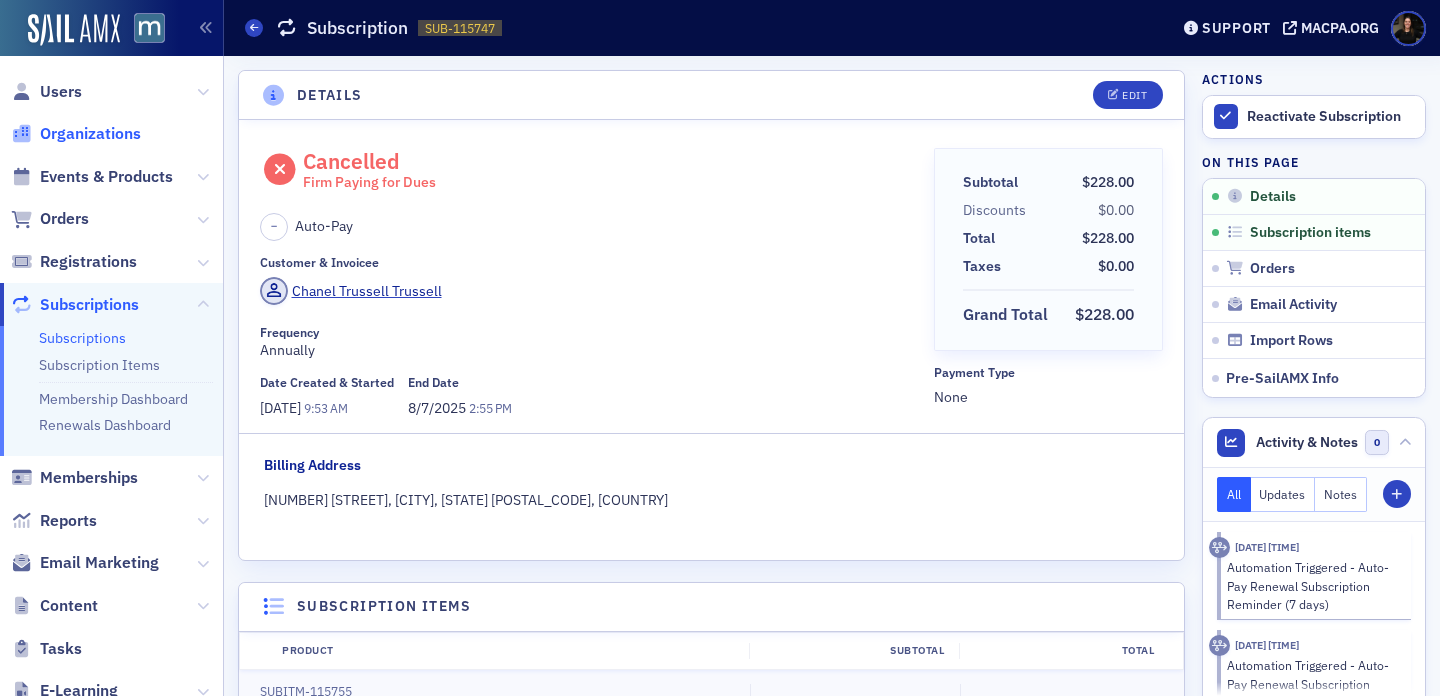 click on "Organizations" 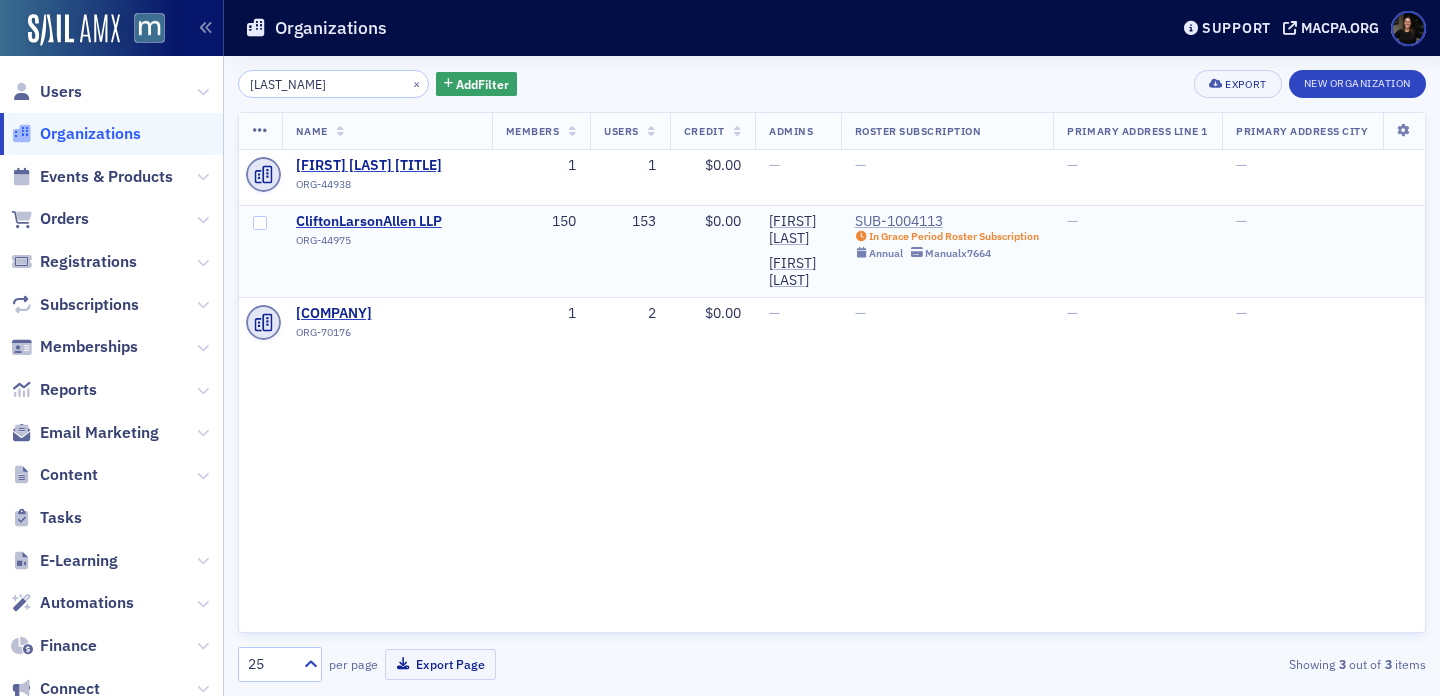 type on "clift" 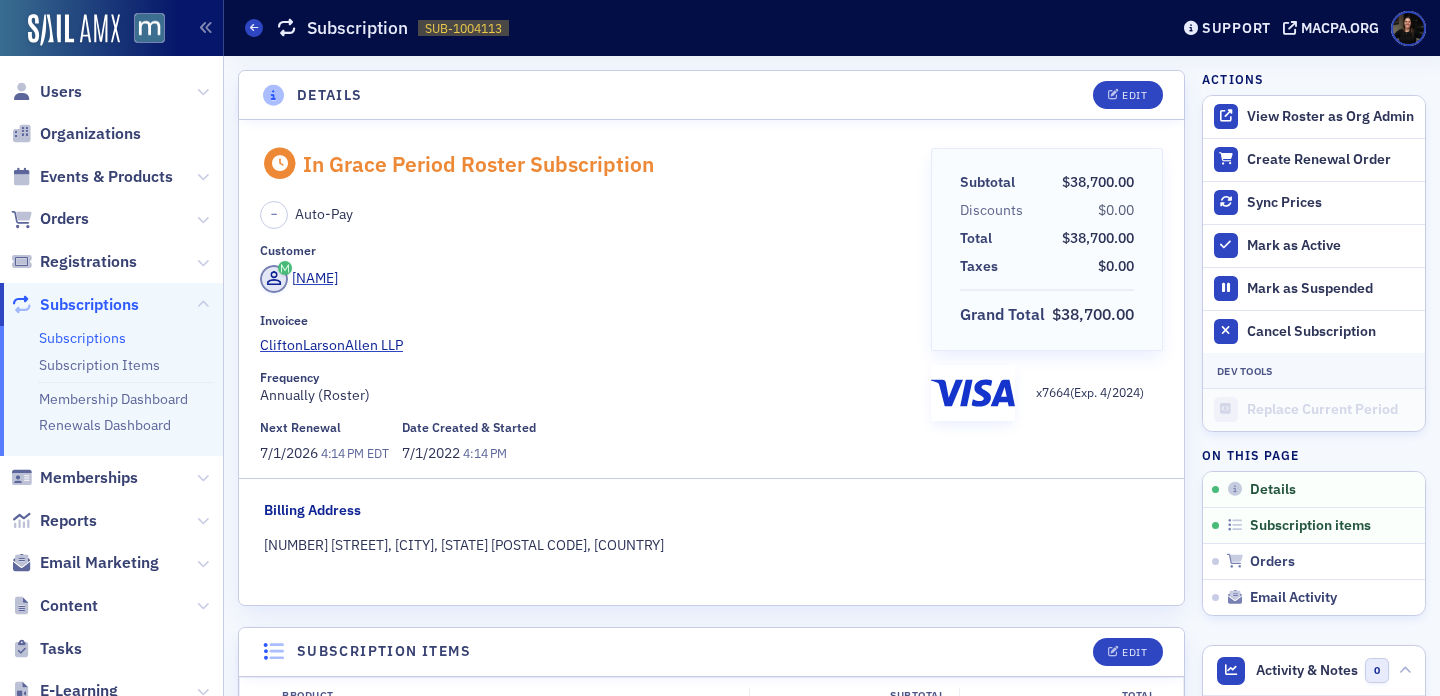 scroll, scrollTop: 0, scrollLeft: 0, axis: both 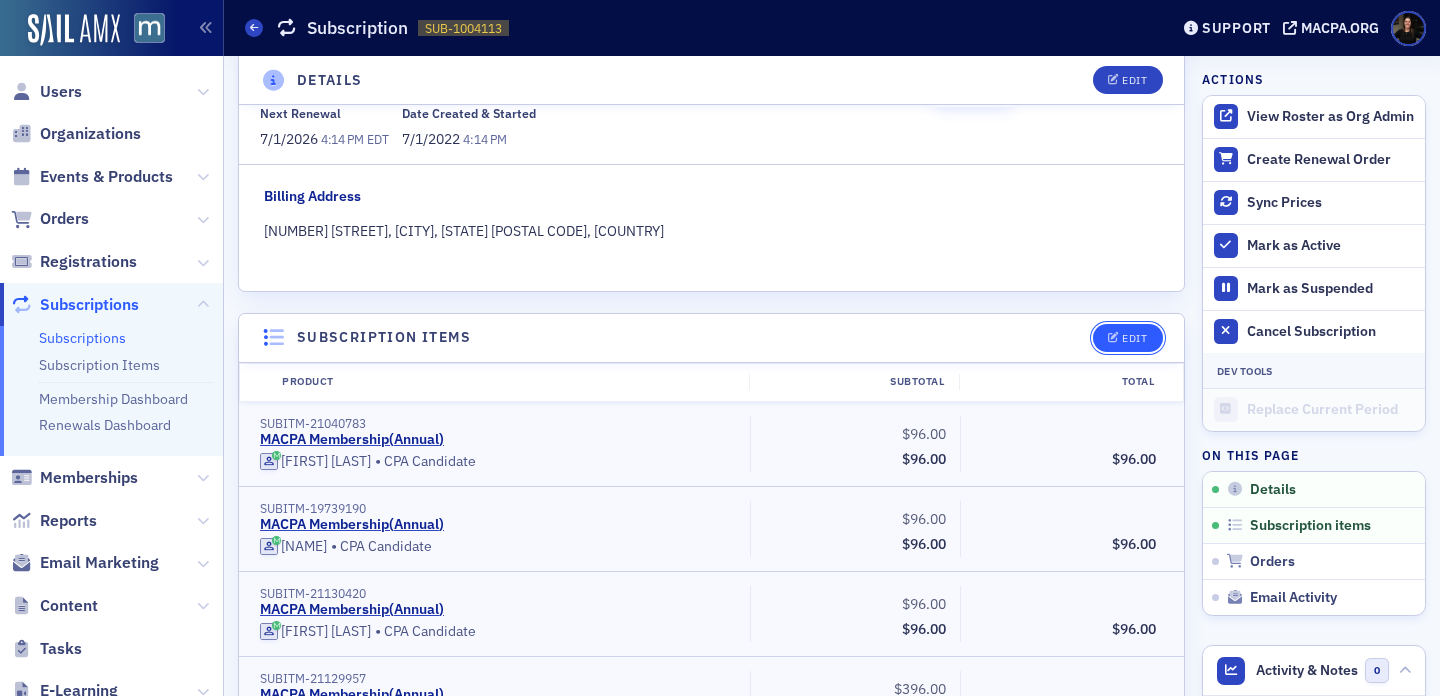 click on "Edit" 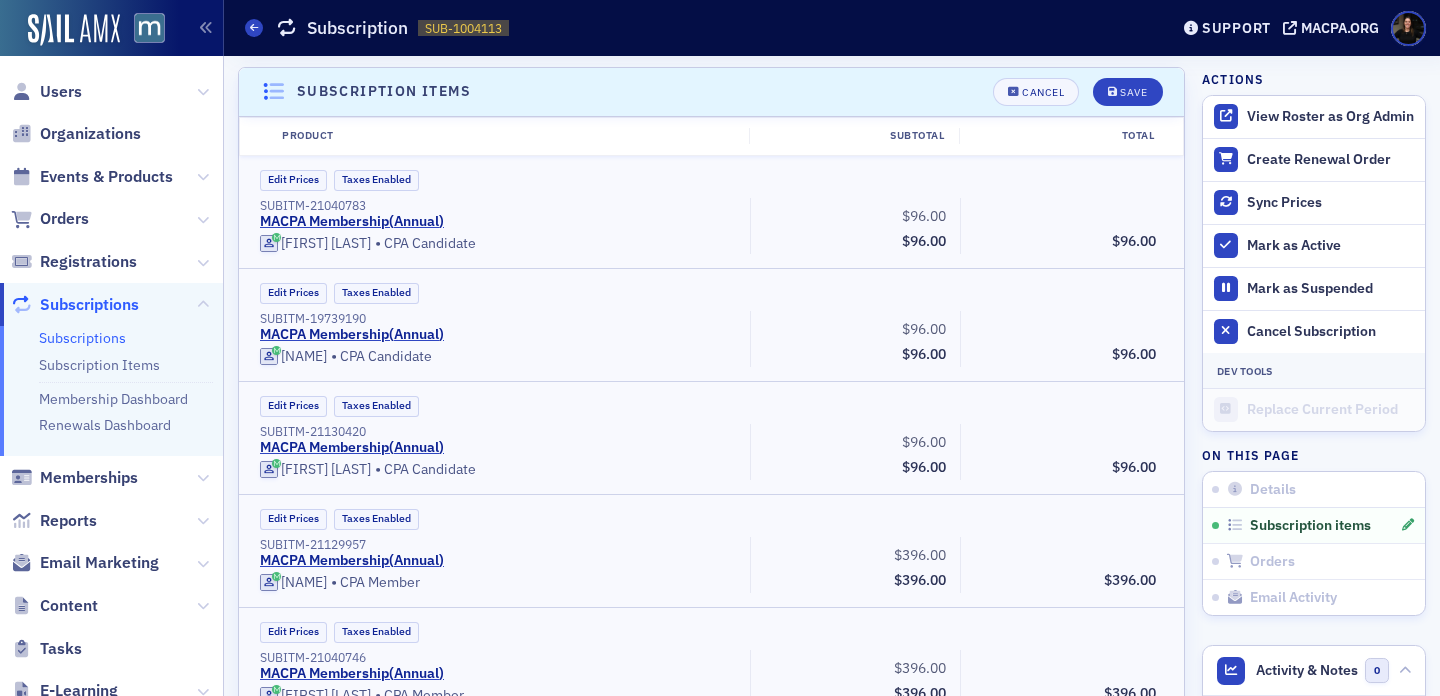 scroll, scrollTop: 15230, scrollLeft: 0, axis: vertical 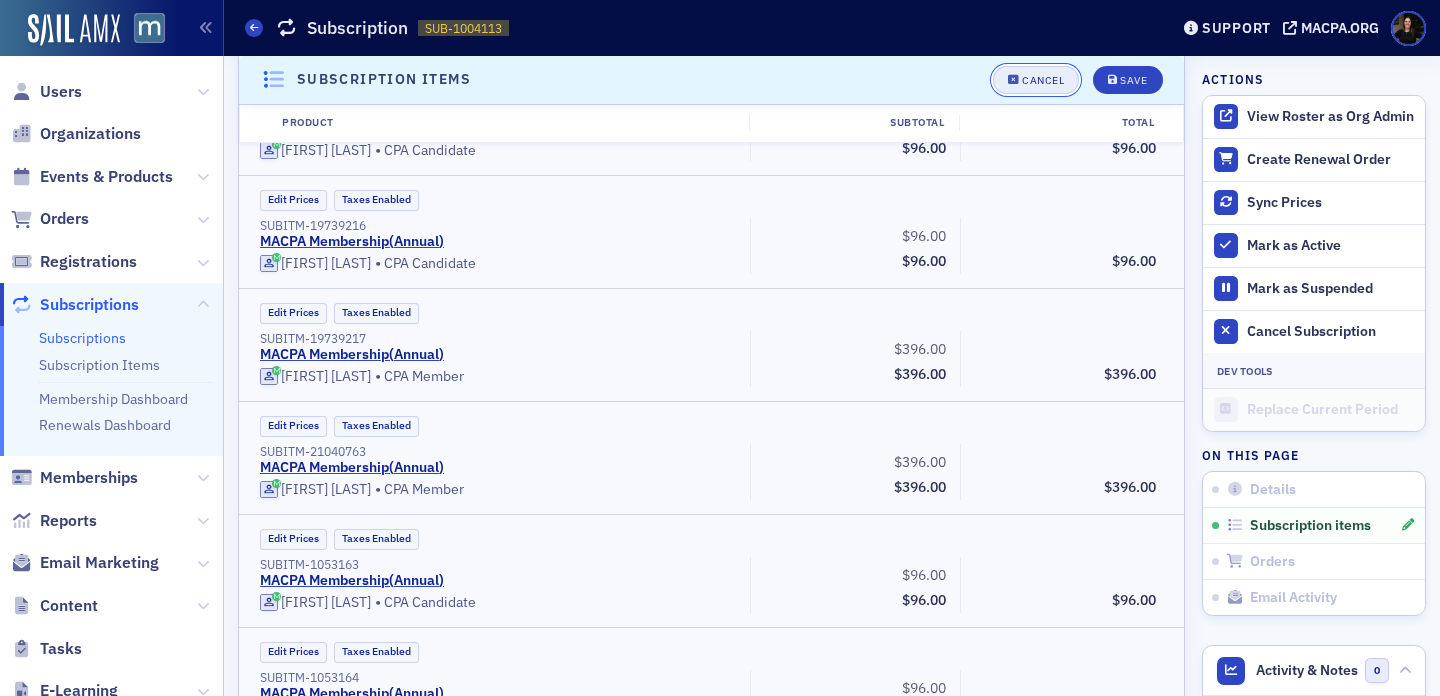 click on "Cancel" 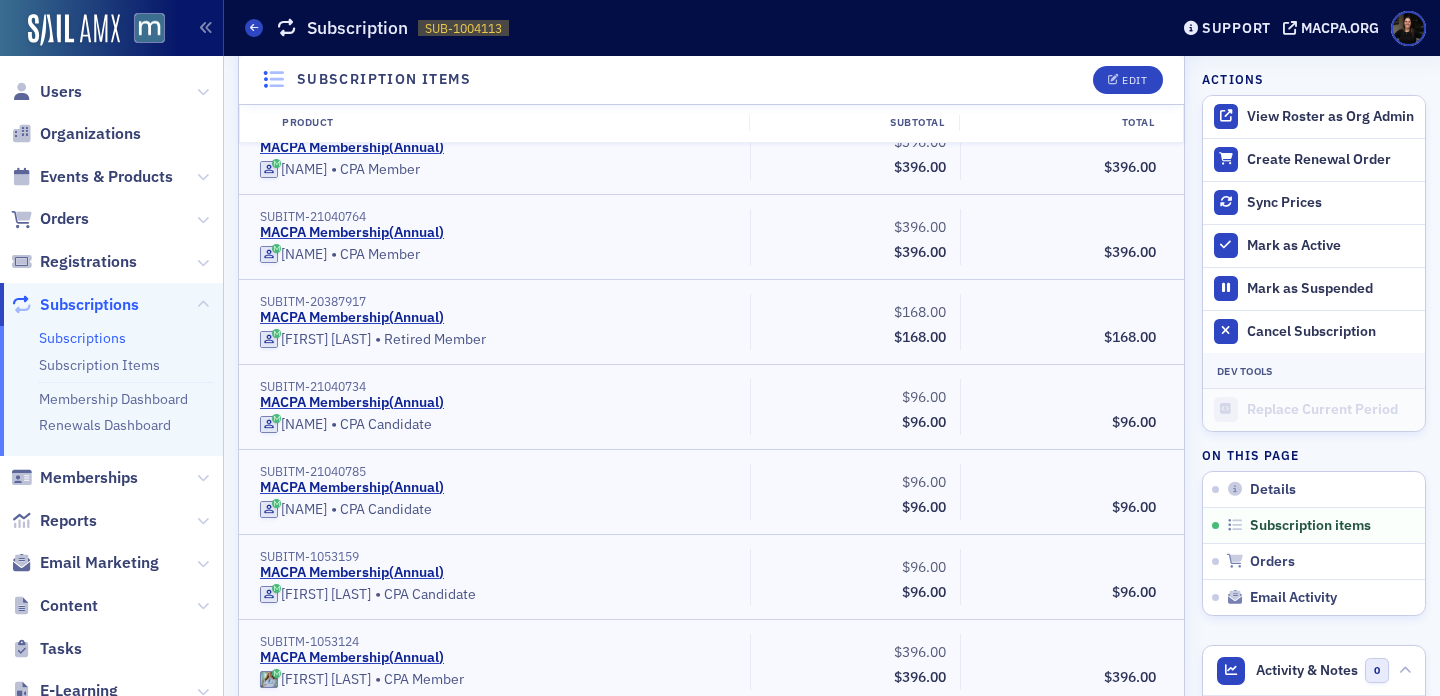 scroll, scrollTop: 560, scrollLeft: 0, axis: vertical 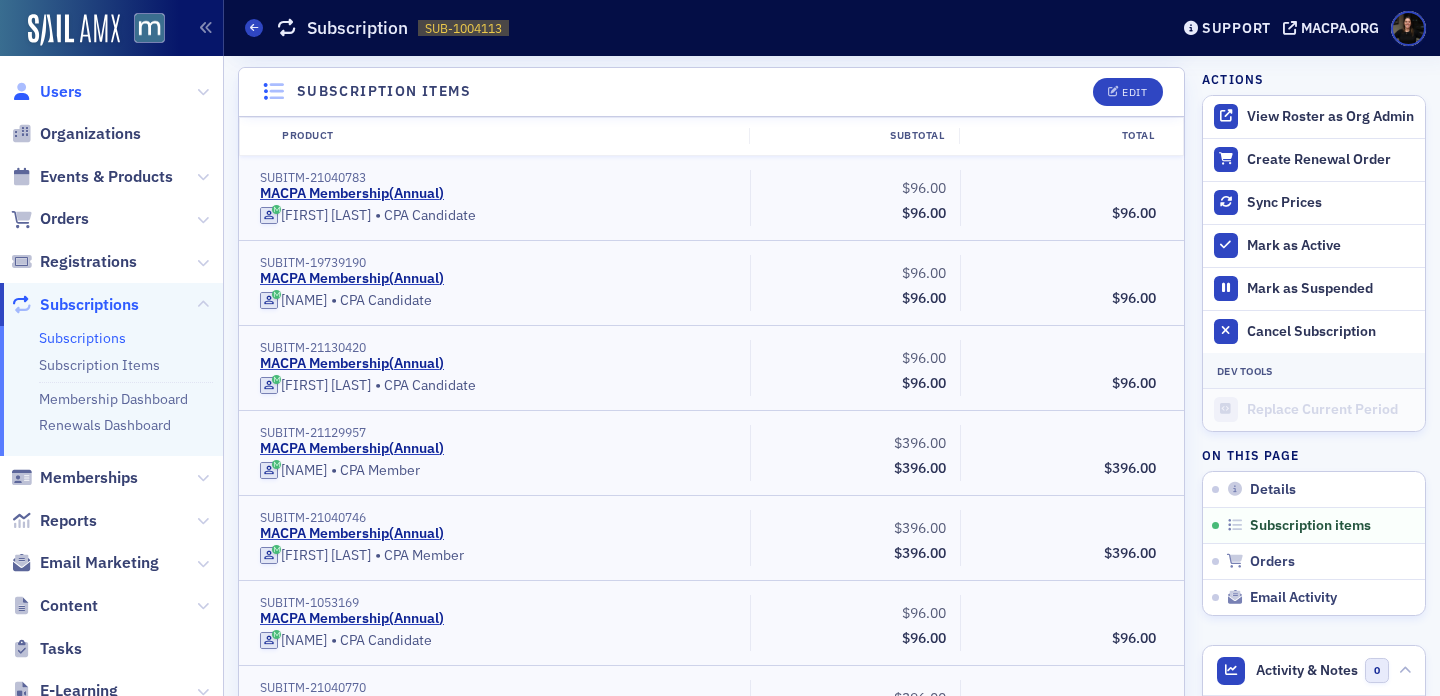 click on "Users" 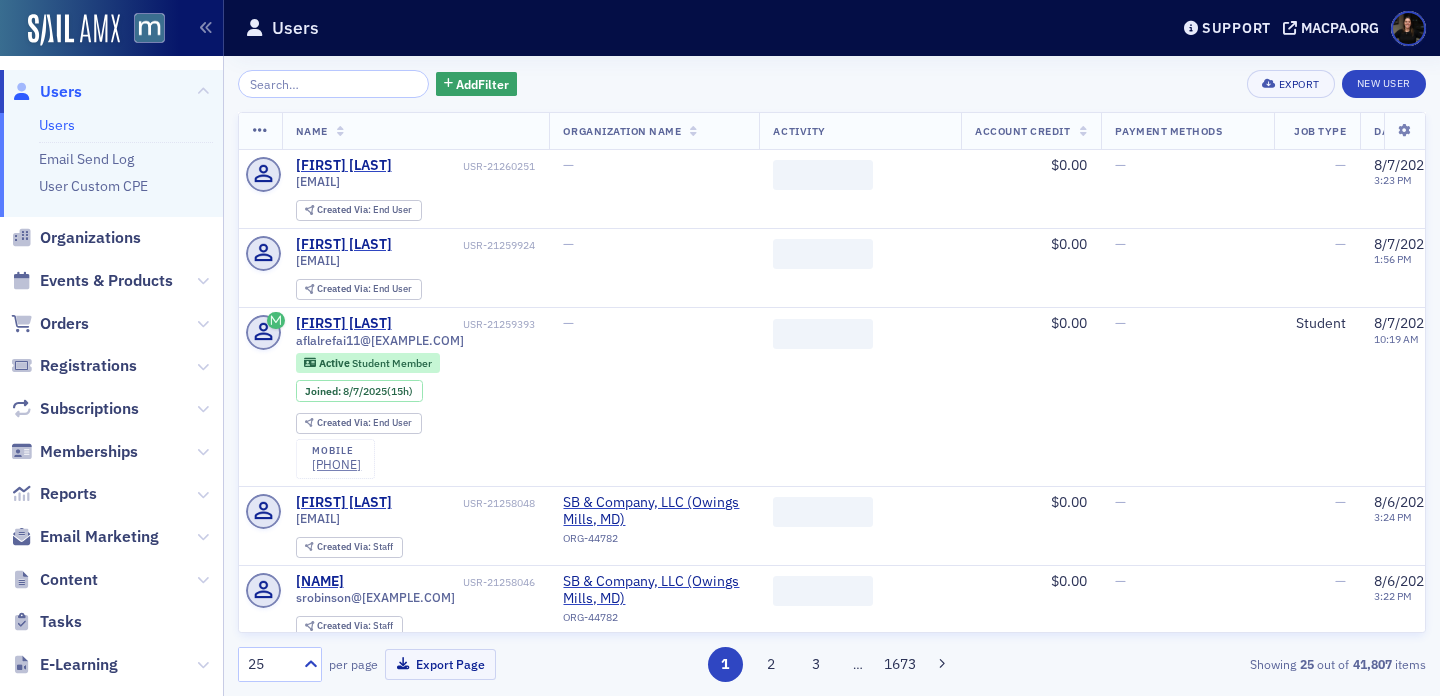 scroll, scrollTop: 0, scrollLeft: 0, axis: both 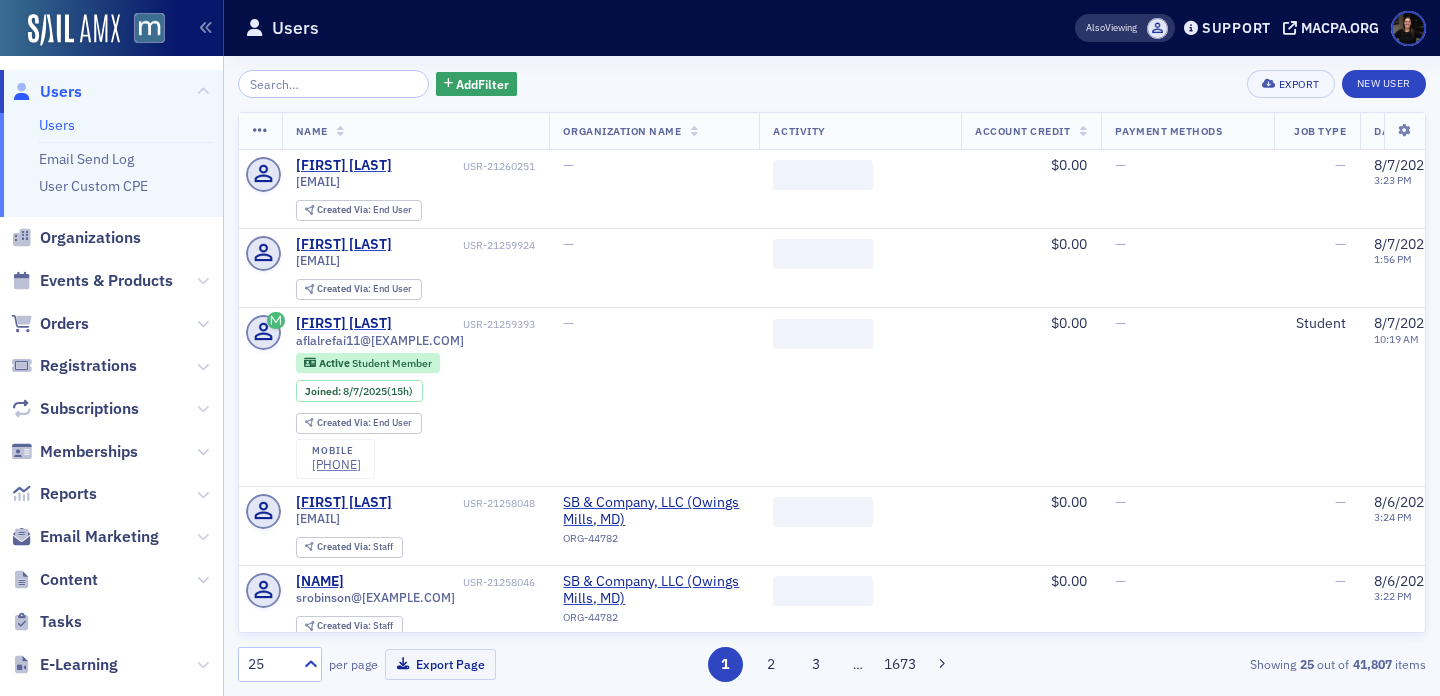 click 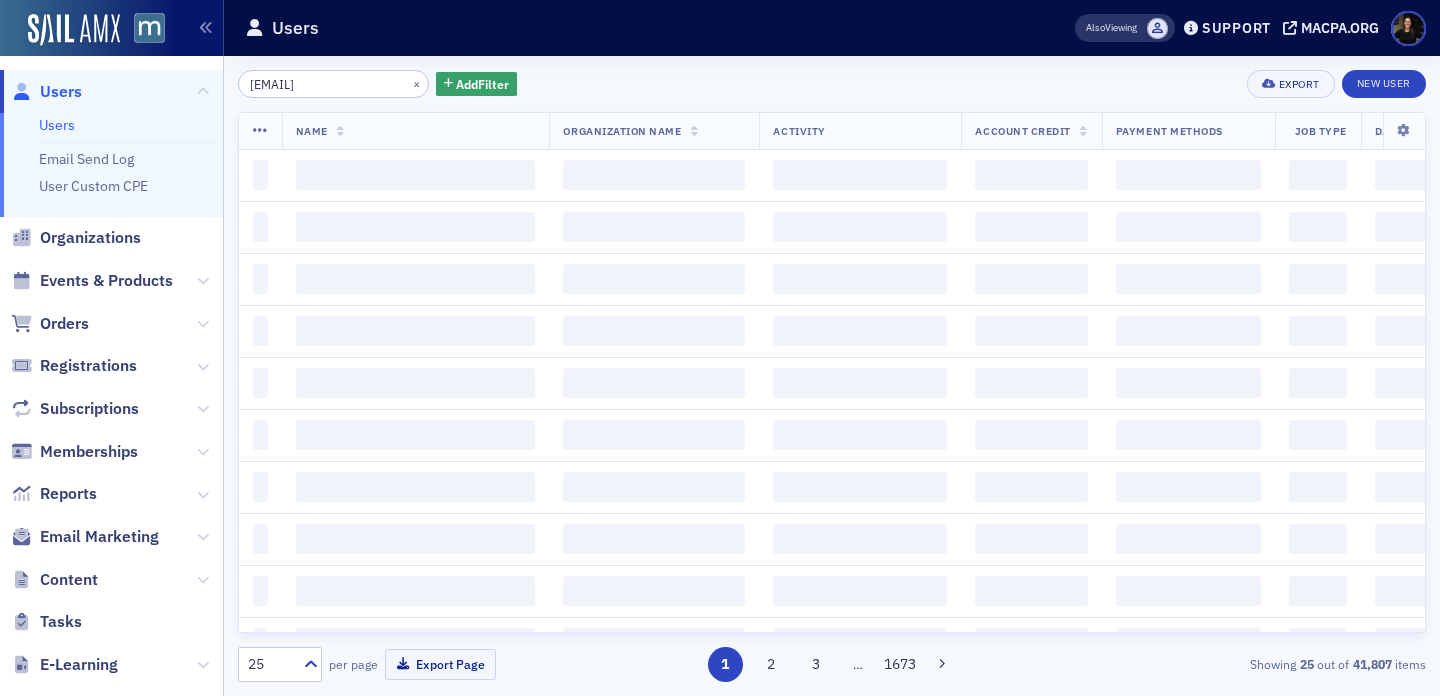 scroll, scrollTop: 0, scrollLeft: 23, axis: horizontal 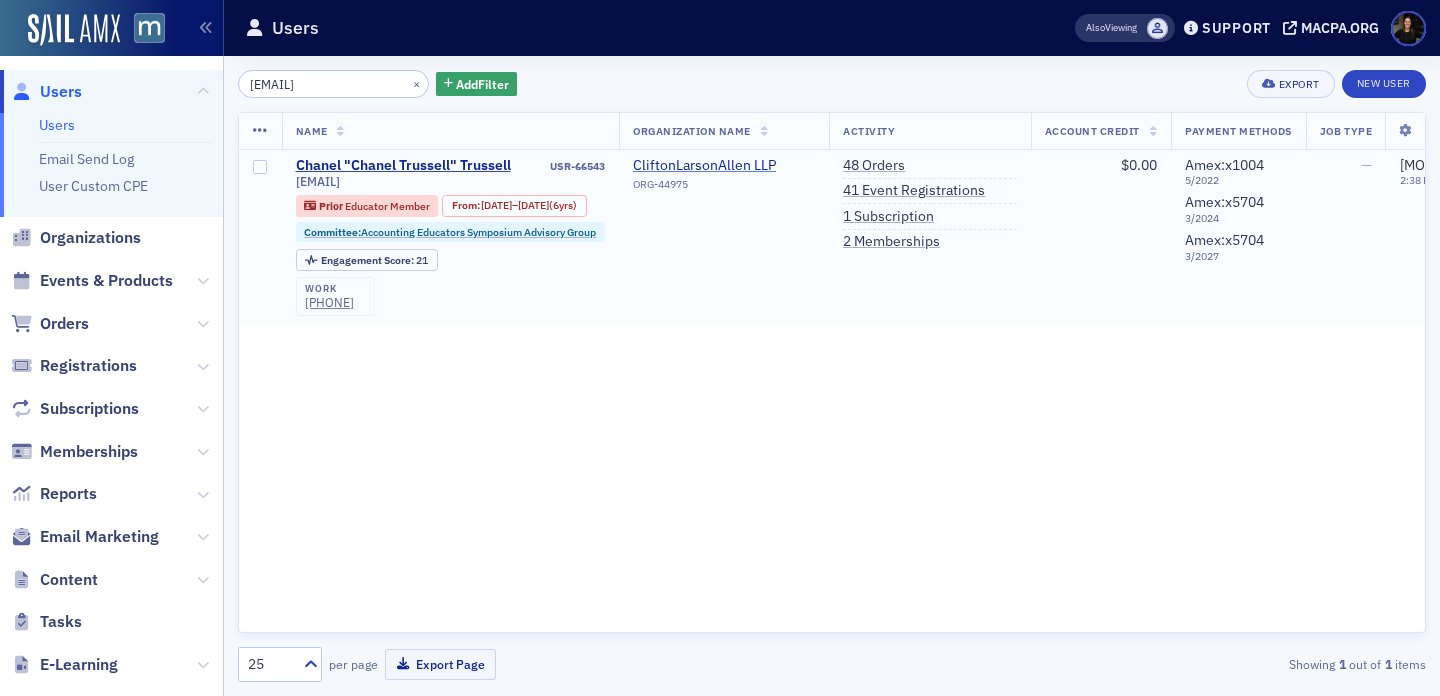 type on "[EMAIL]" 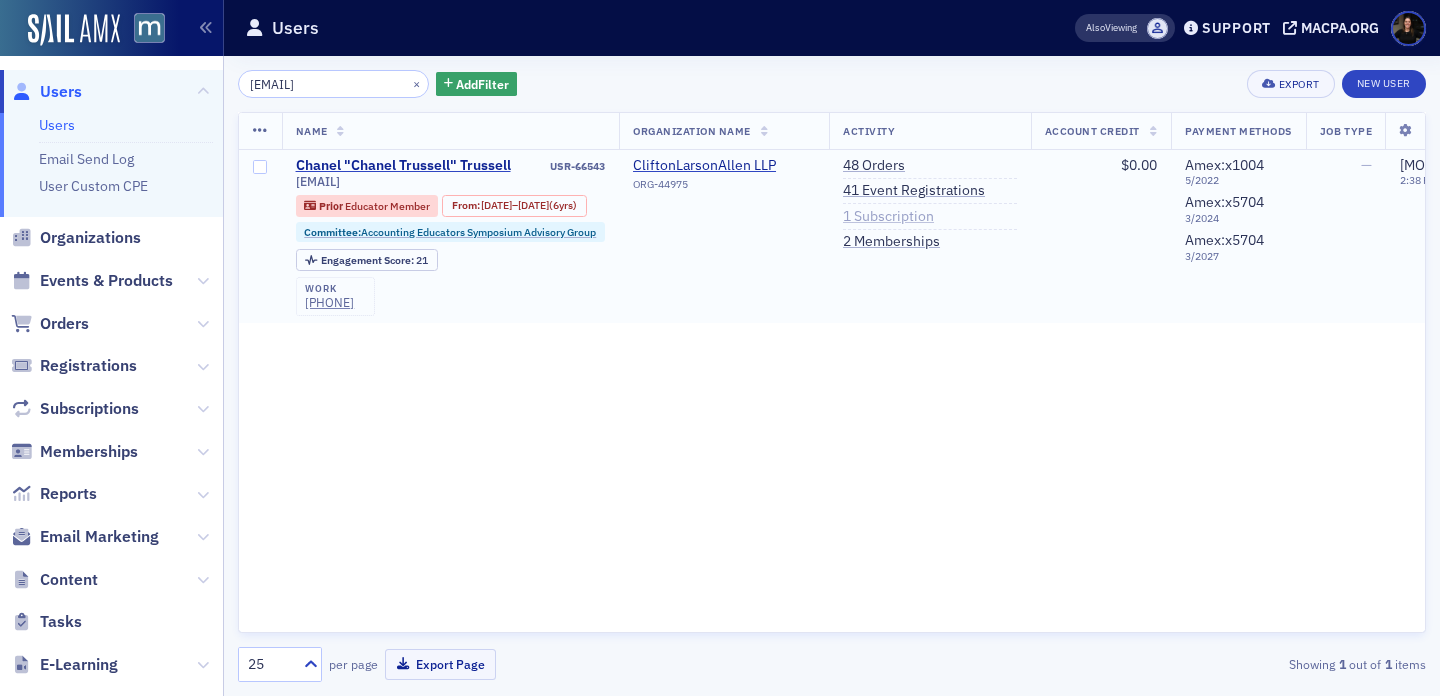 click on "1   Subscription" 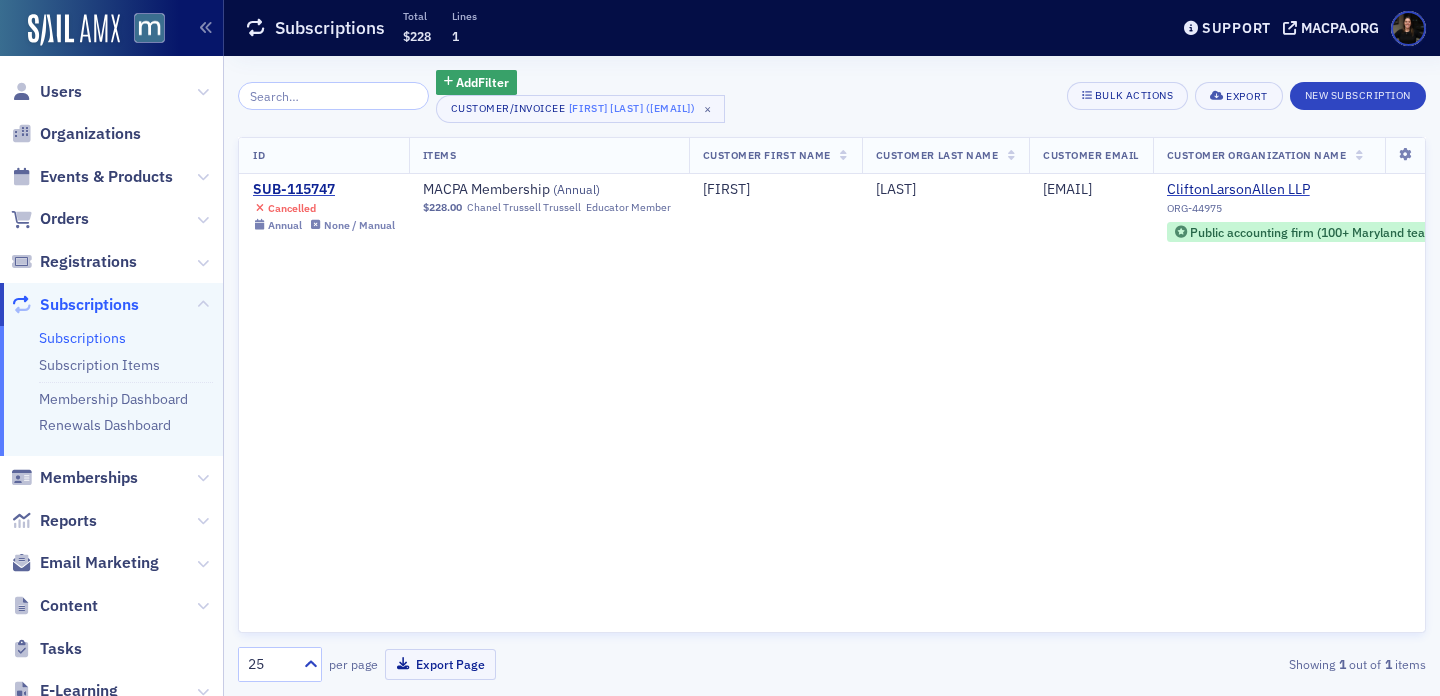 click on "ID Items Customer First Name Customer Last Name Customer Email Customer Organization Name Customer Organization Name (Without Location) Customer Organization Phone Number Customer Organization Credit Customer Organization Admins Customer Organization Website Customer Organization Fax Number Customer Organization Industries Customer Organization Services Customer Organization Sectors Customer Organization Types Customer Organization Peer Review Contact Customer Organization Date Created Customer Organization Last Updated Customer Organization uuid Customer Primary Phone Number Customer Work Phone Number Customer Mobile Phone Number Customer Home Phone Number Customer Info Invoicee Total Next Renewal Date Start Date End Date Date Created SUB-115747 Cancelled Annual None / Manual MACPA Membership ( Annual ) $228.00 [NAME] [NAME] chanel_trussell@[EXAMPLE.COM] CliftonLarsonAlllen LLP ORG-44975 ORG-44975 $0.00" 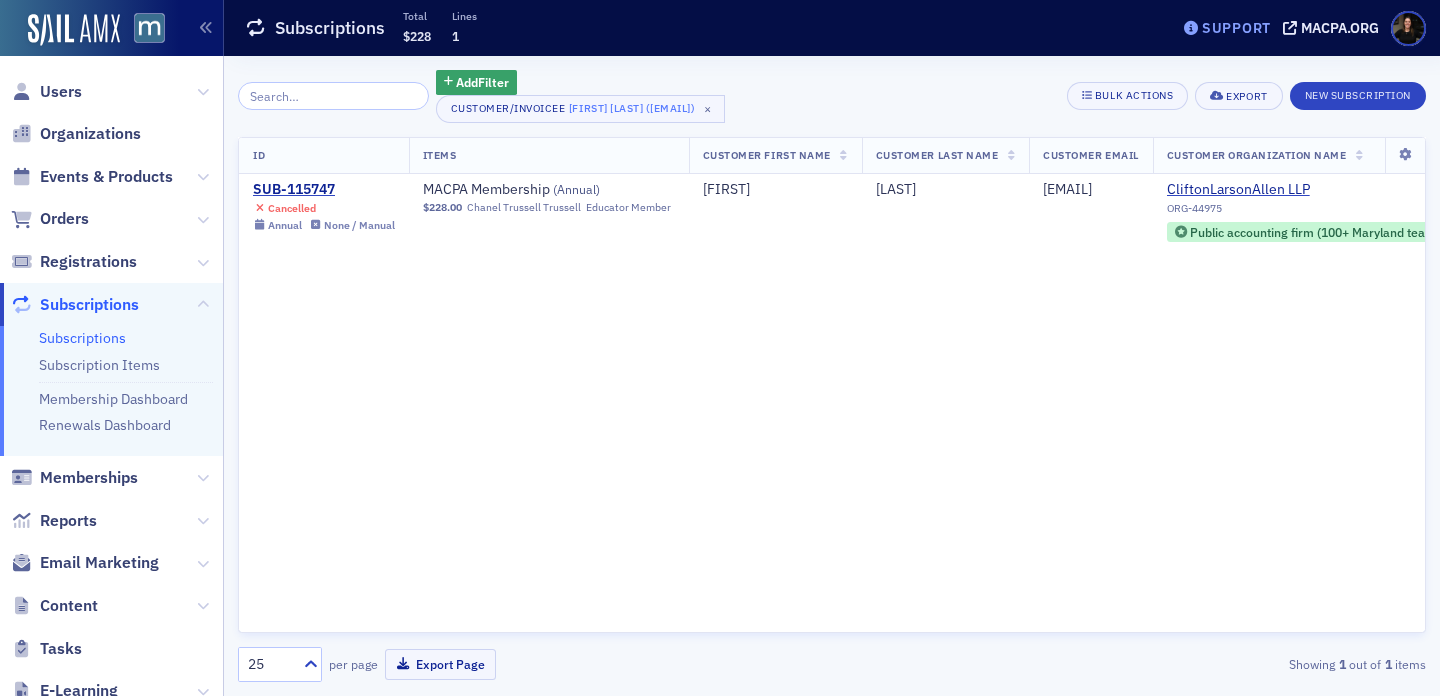 click on "Support" 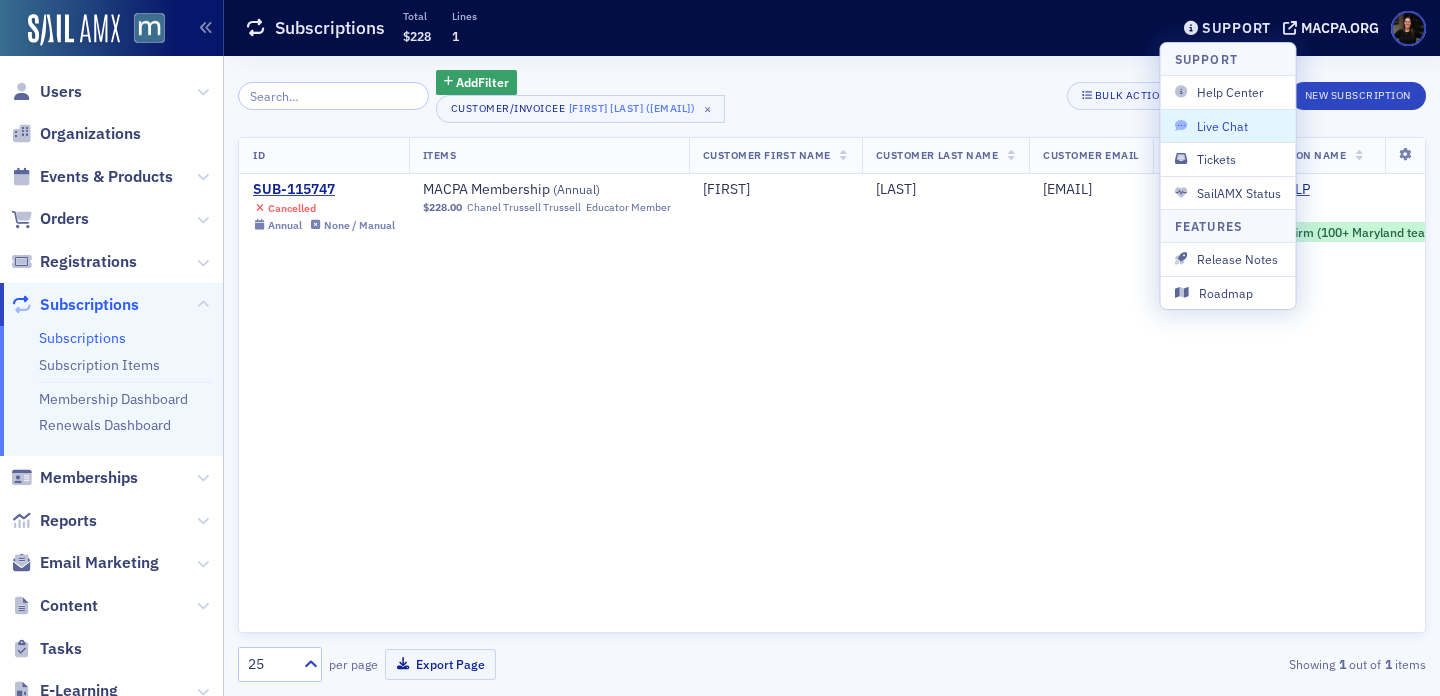 click on "Live Chat" at bounding box center (1228, 126) 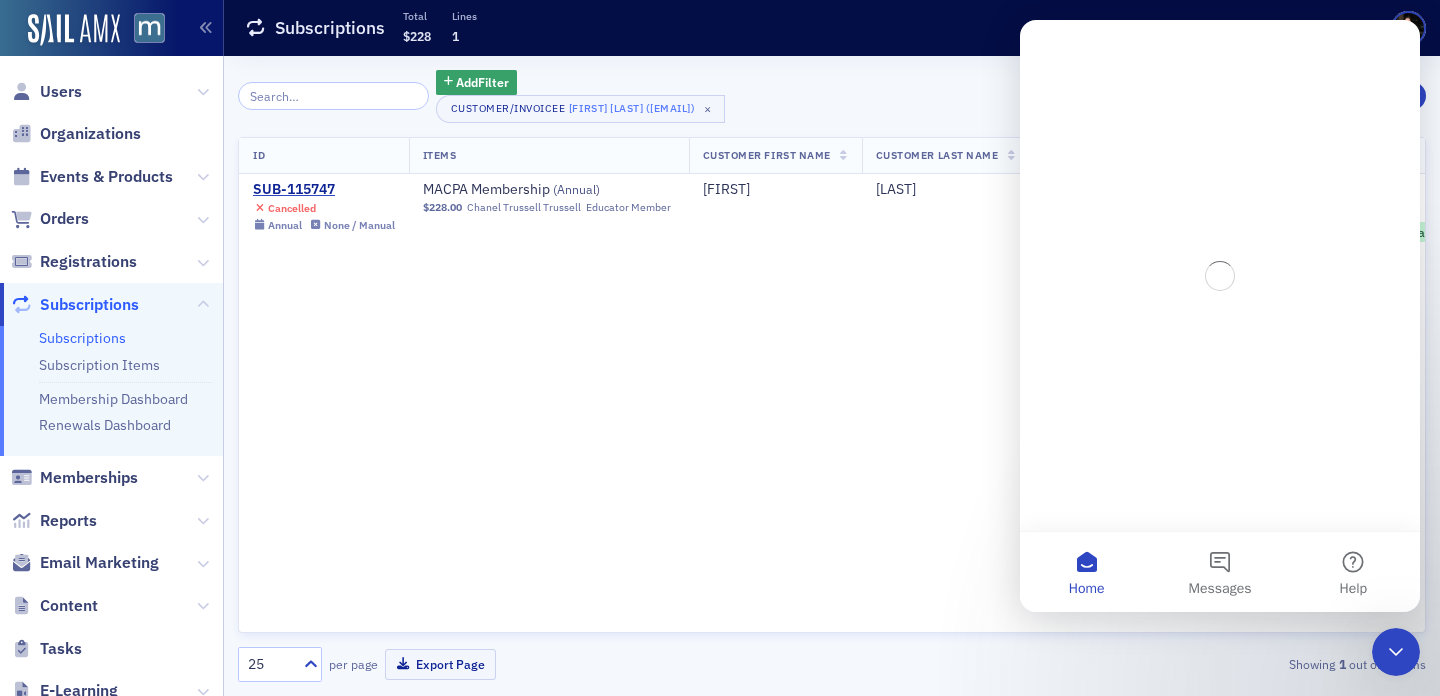 scroll, scrollTop: 0, scrollLeft: 0, axis: both 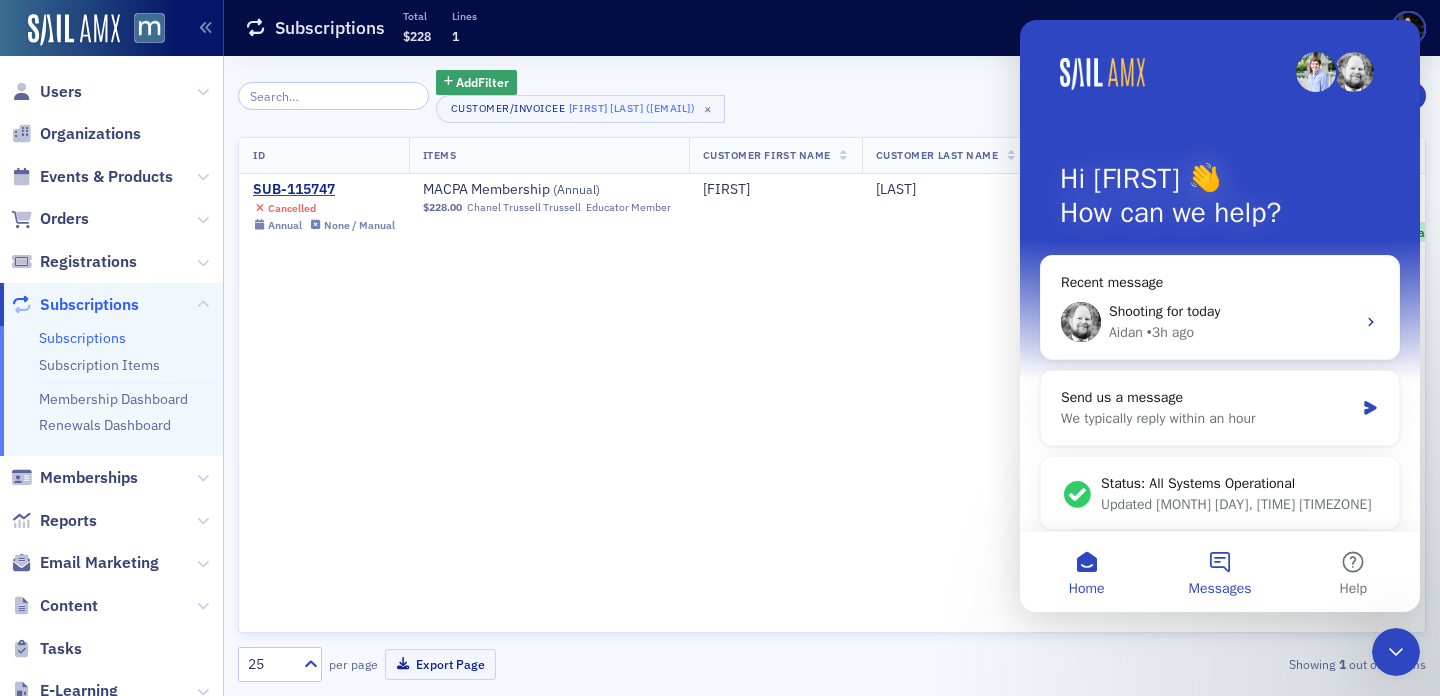 click on "Messages" at bounding box center (1219, 572) 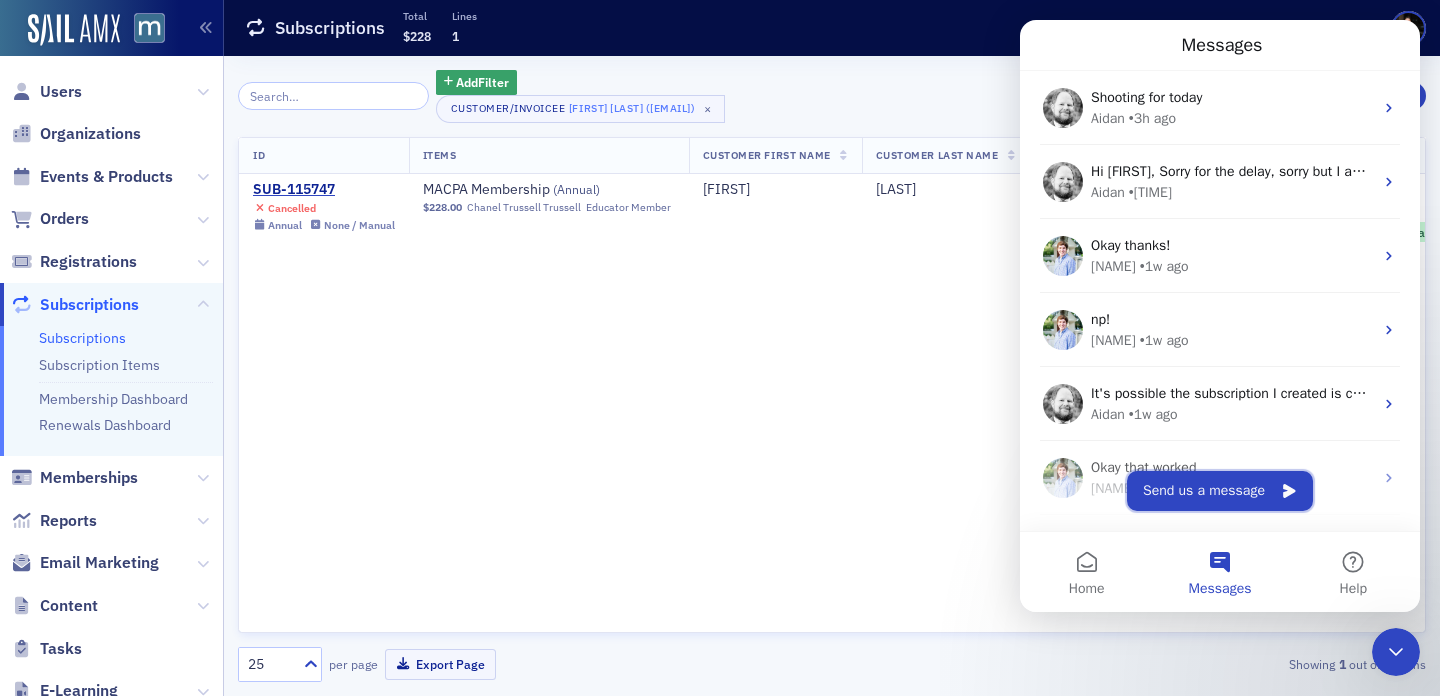 click on "Send us a message" at bounding box center (1220, 491) 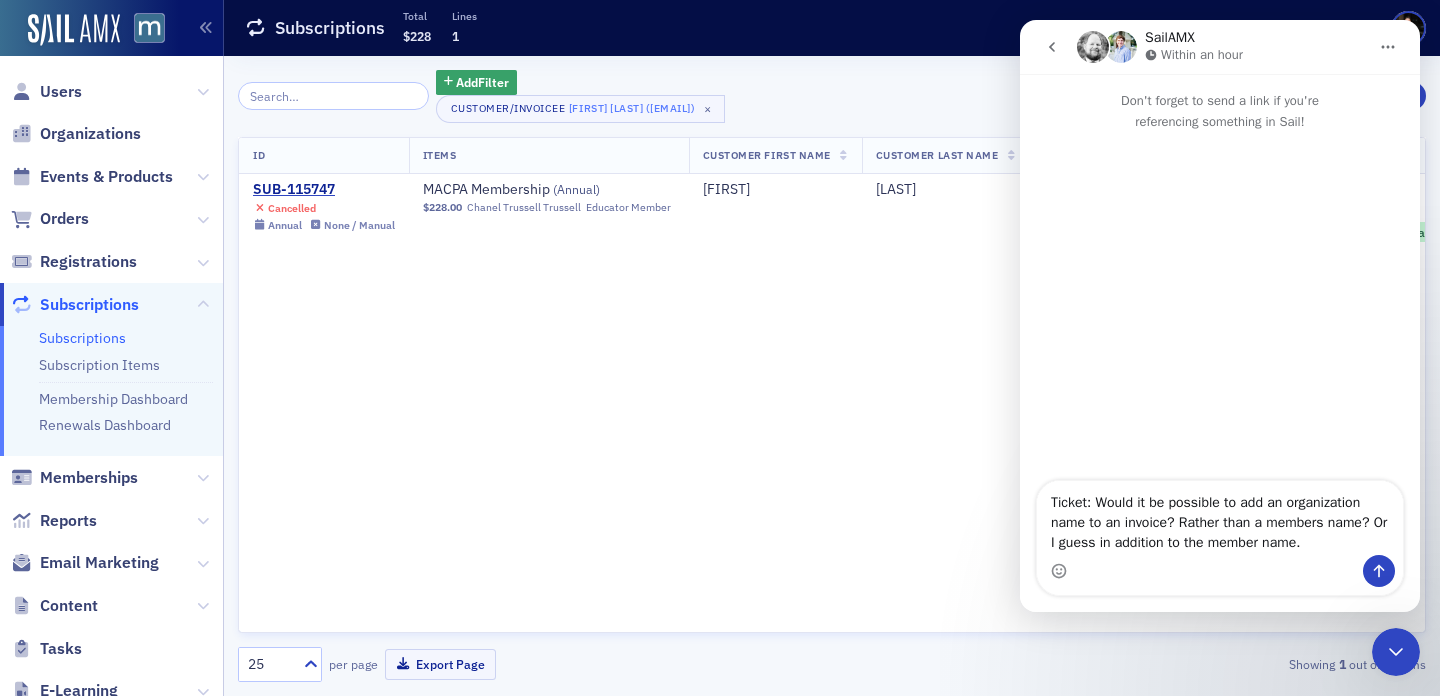 drag, startPoint x: 1068, startPoint y: 543, endPoint x: 1035, endPoint y: 540, distance: 33.13608 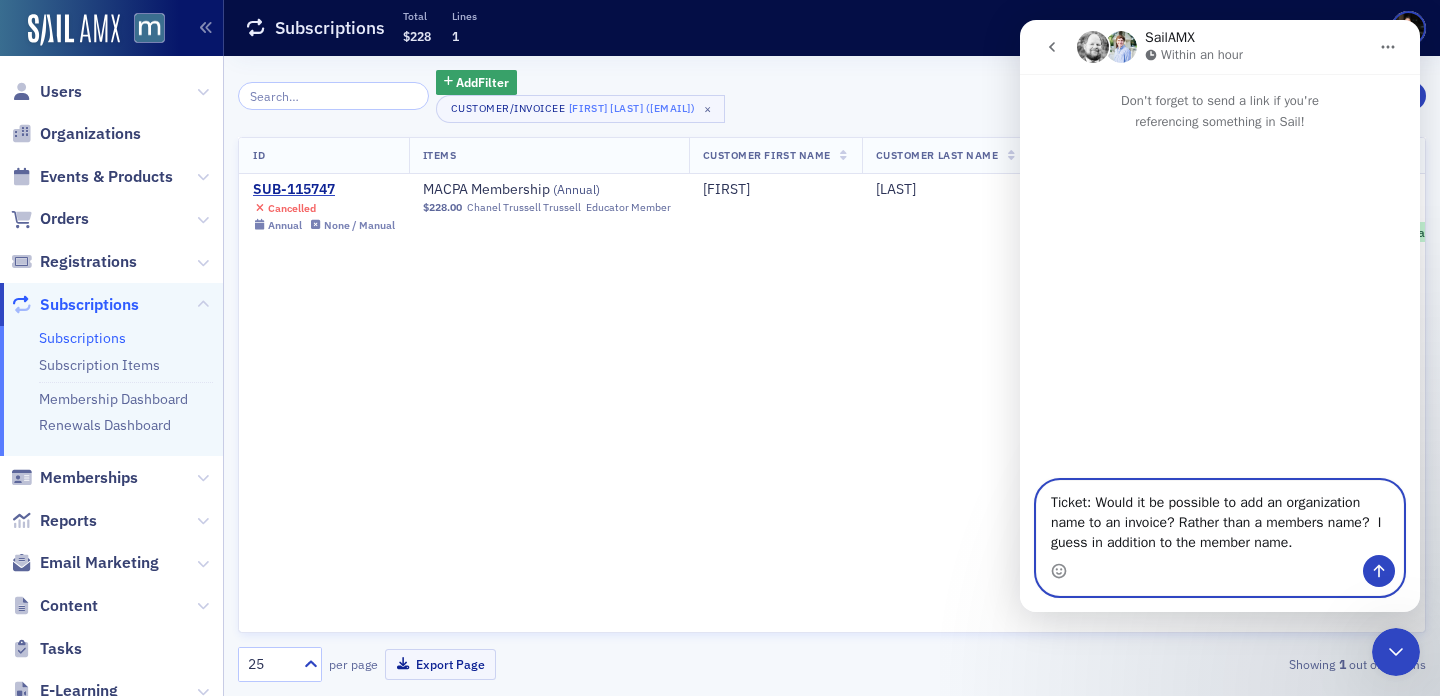 click on "Ticket: Would it be possible to add an organization name to an invoice? Rather than a members name?  I guess in addition to the member name." at bounding box center [1220, 518] 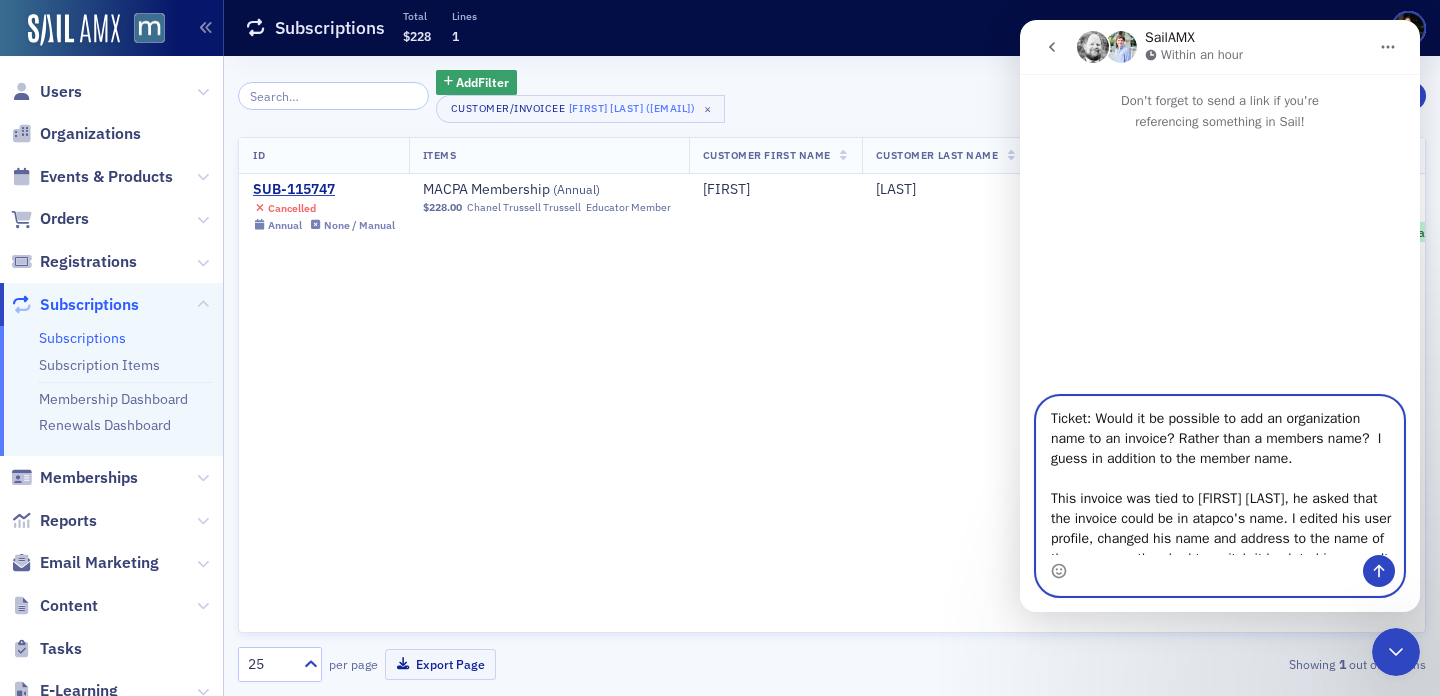 scroll, scrollTop: 52, scrollLeft: 0, axis: vertical 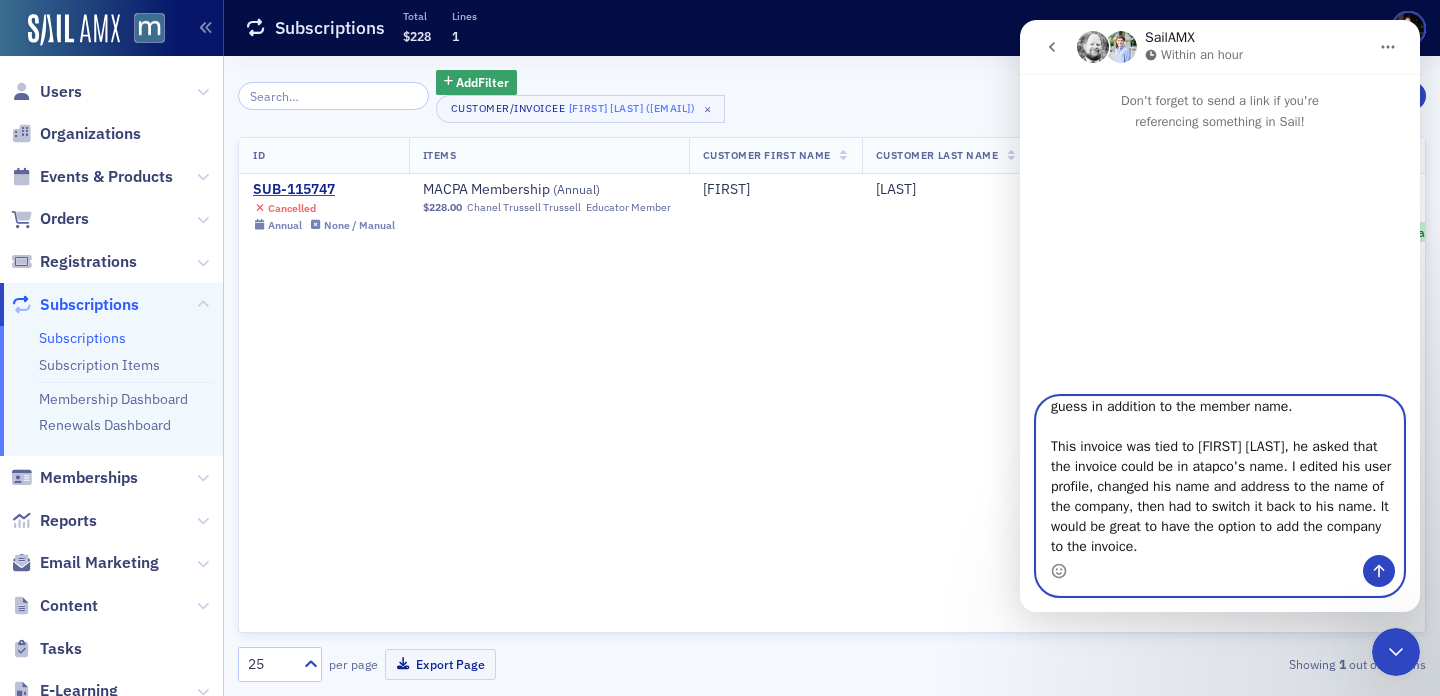 click on "Ticket: Would it be possible to add an organization name to an invoice? Rather than a members name?  I guess in addition to the member name.
This invoice was tied to [FIRST] [LAST], he asked that the invoice could be in atapco's name. I edited his user profile, changed his name and address to the name of the company, then had to switch it back to his name. It would be great to have the option to add the company to the invoice." at bounding box center [1220, 476] 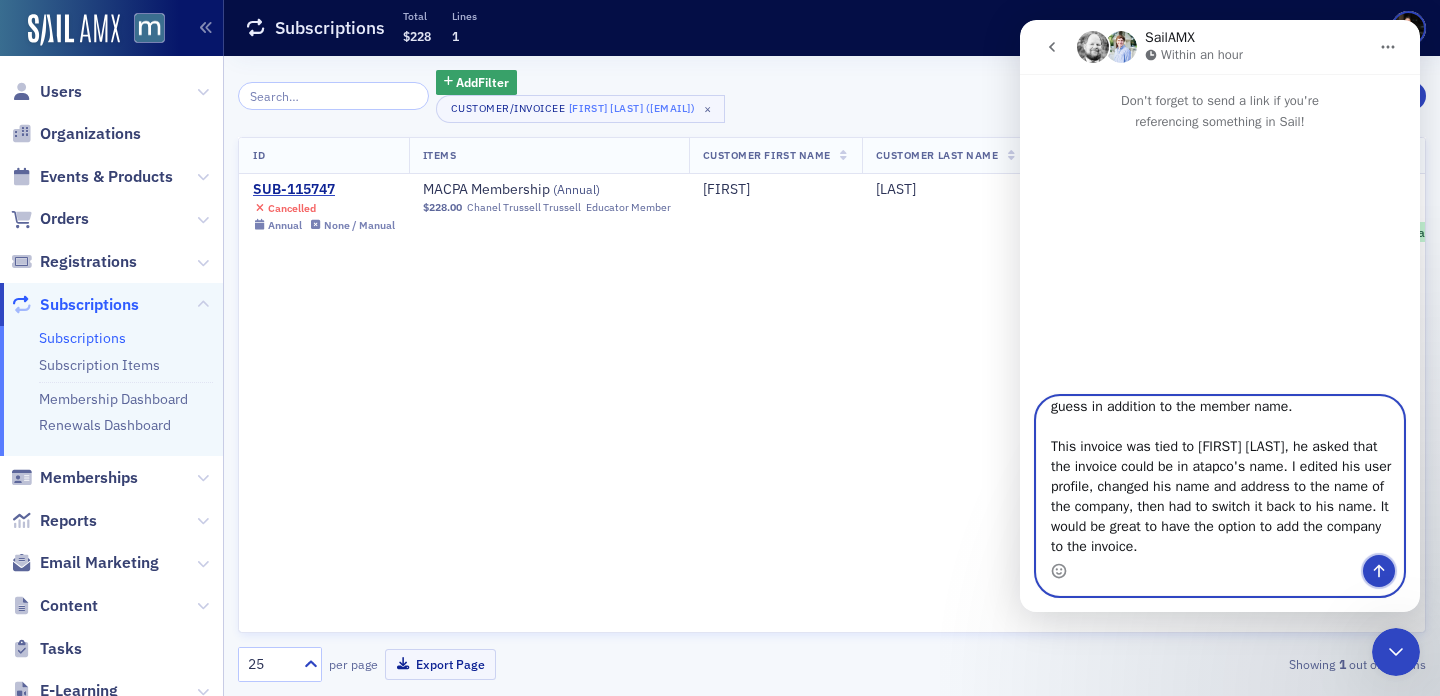 click at bounding box center [1379, 571] 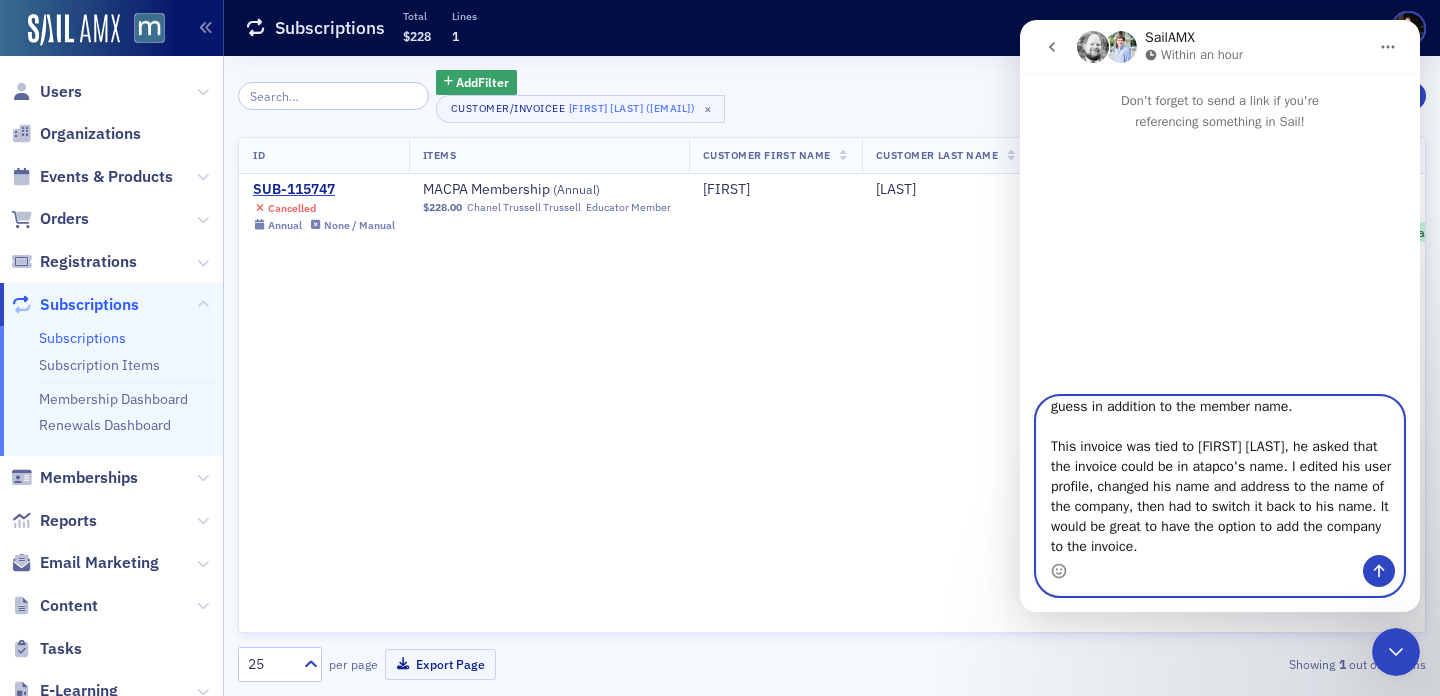 type 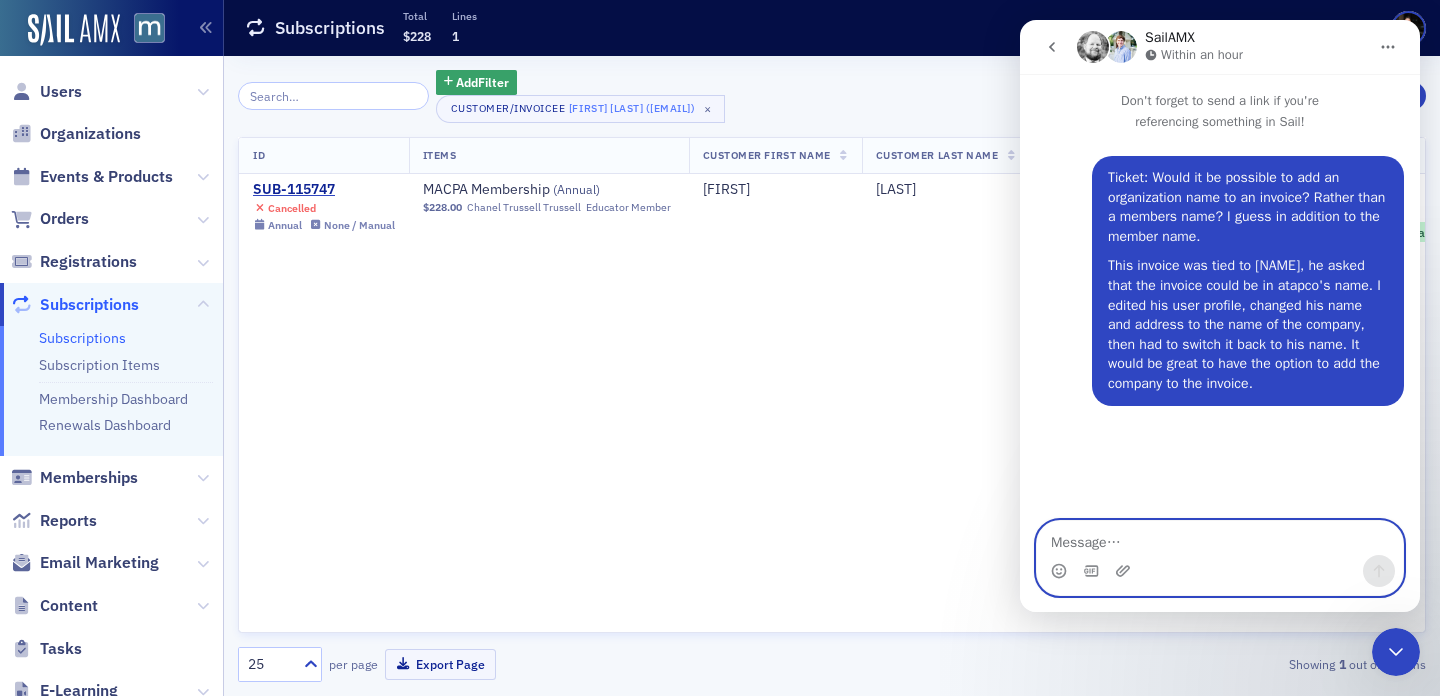 scroll, scrollTop: 0, scrollLeft: 0, axis: both 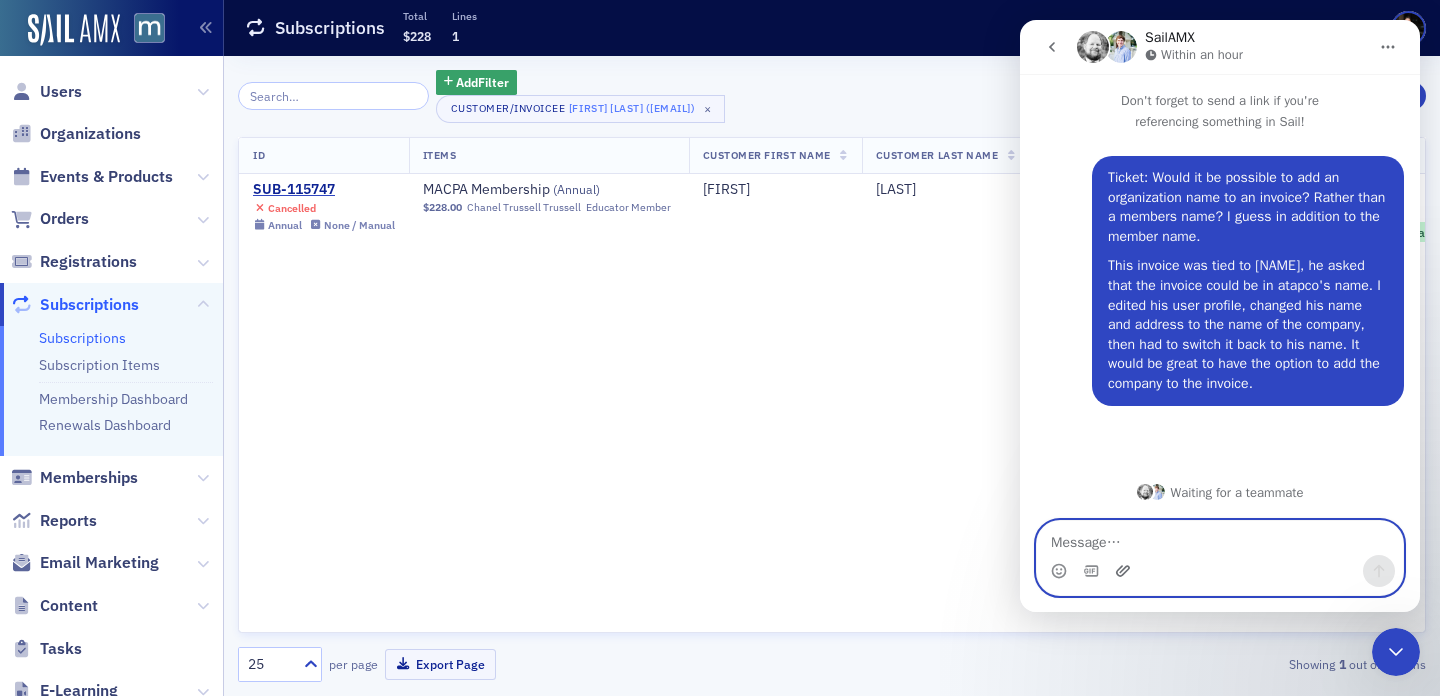 click 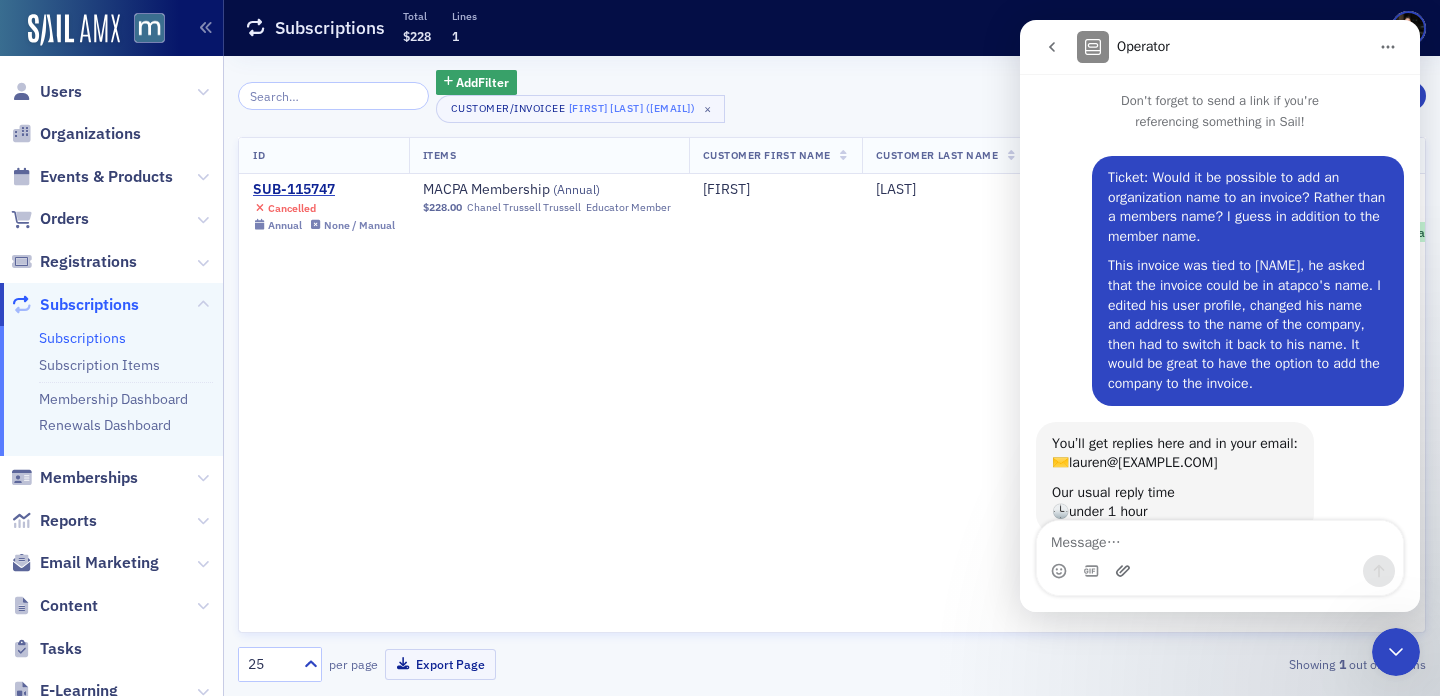 scroll, scrollTop: 55, scrollLeft: 0, axis: vertical 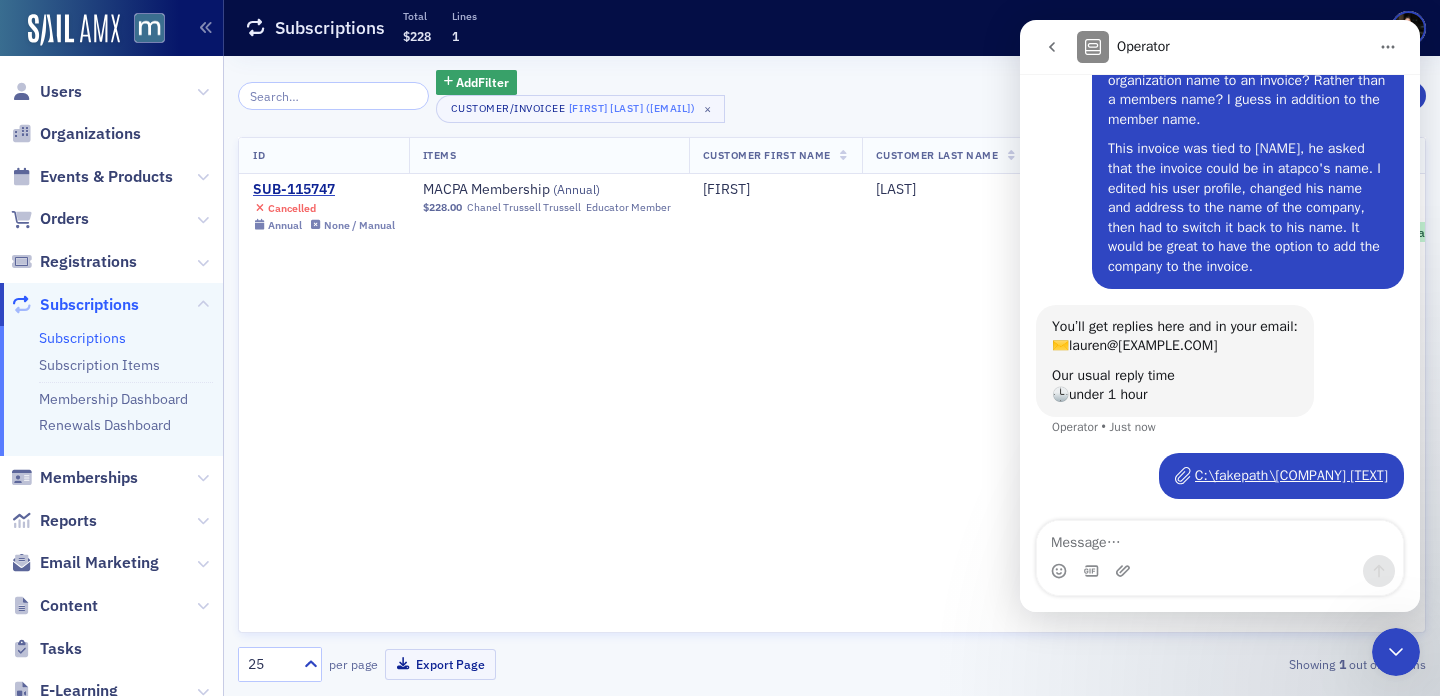 click on "C:\fakepath\[COMPANY] [TEXT]" at bounding box center [1291, 475] 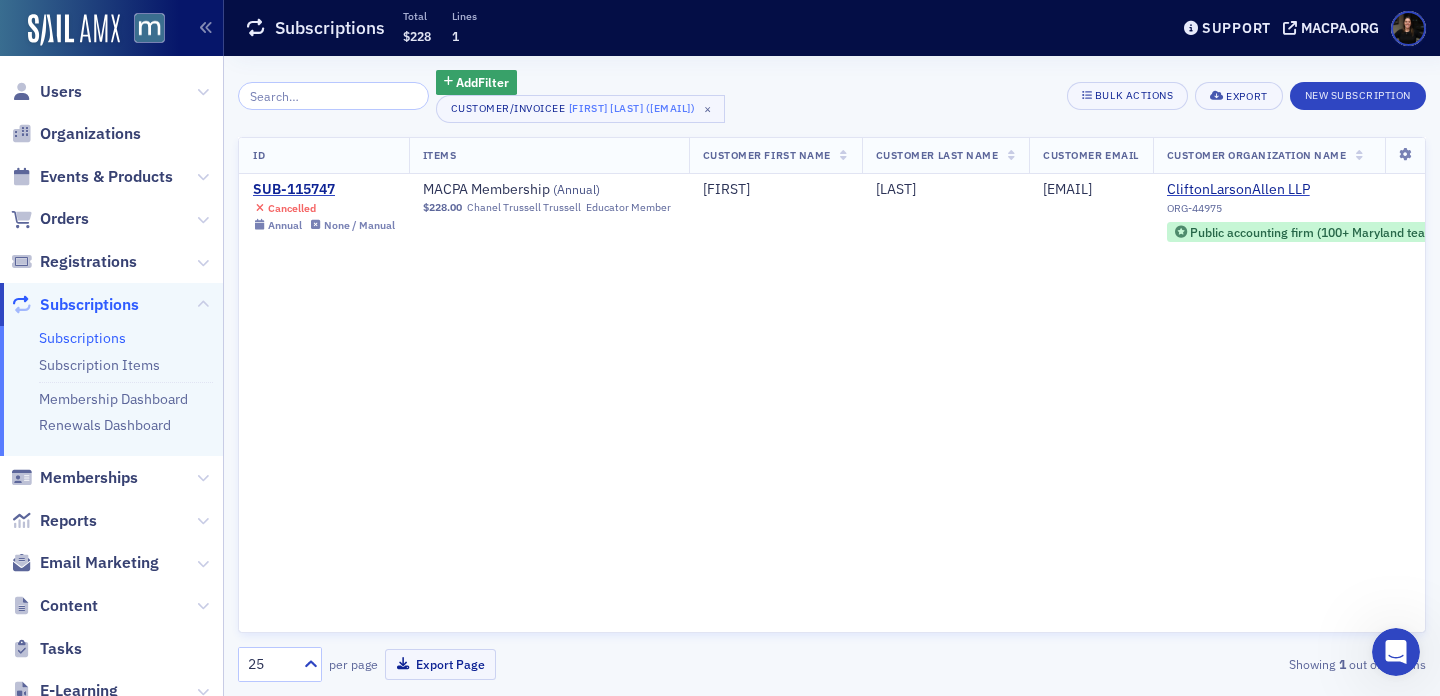 scroll, scrollTop: 0, scrollLeft: 0, axis: both 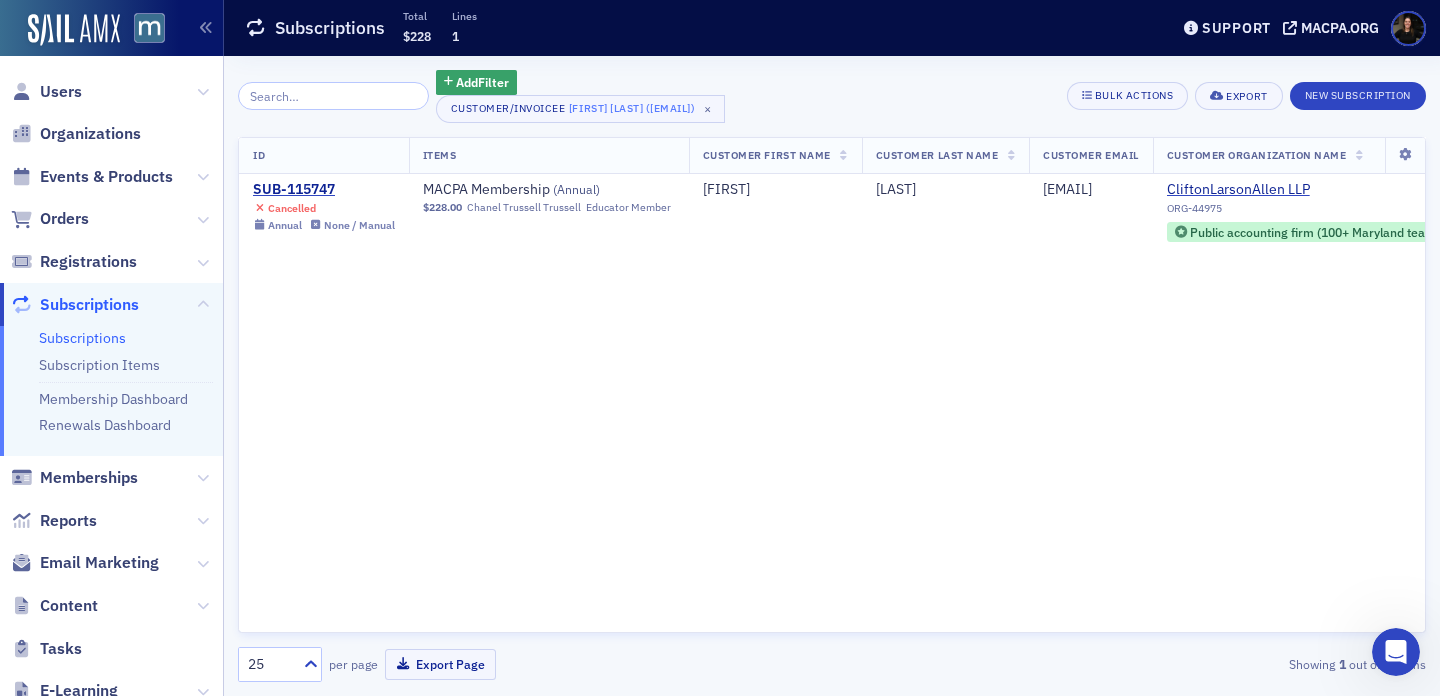 click on "ID Items Customer First Name Customer Last Name Customer Email Customer Organization Name Customer Organization Name (Without Location) Customer Organization Phone Number Customer Organization Credit Customer Organization Admins Customer Organization Website Customer Organization Fax Number Customer Organization Industries Customer Organization Services Customer Organization Sectors Customer Organization Types Customer Organization Peer Review Contact Customer Organization Date Created Customer Organization Last Updated Customer Organization uuid Customer Primary Phone Number Customer Work Phone Number Customer Mobile Phone Number Customer Home Phone Number Customer Info Invoicee Total Next Renewal Date Start Date End Date Date Created SUB-115747 Cancelled Annual None / Manual MACPA Membership ( Annual ) $228.00 [NAME] [NAME] chanel_trussell@[EXAMPLE.COM] CliftonLarsonAlllen LLP ORG-44975 ORG-44975 $0.00" 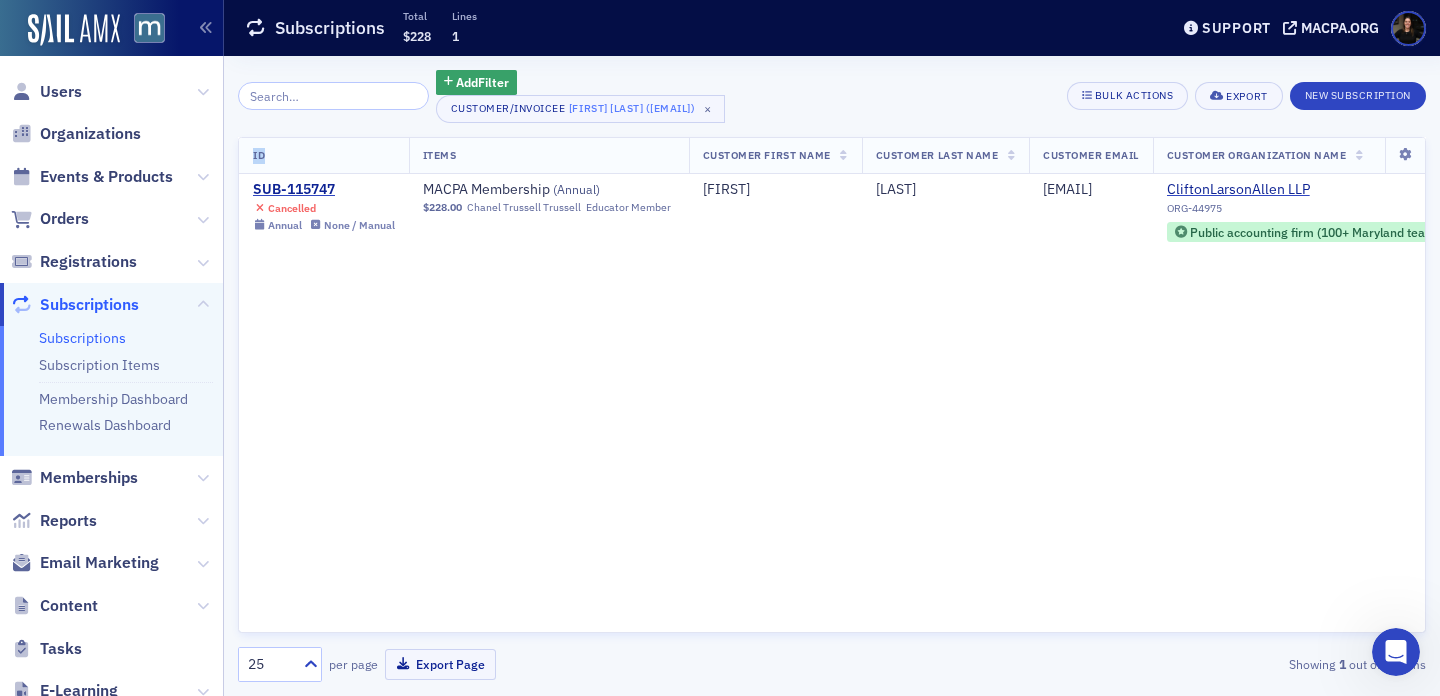 click on "ID Items Customer First Name Customer Last Name Customer Email Customer Organization Name Customer Organization Name (Without Location) Customer Organization Phone Number Customer Organization Credit Customer Organization Admins Customer Organization Website Customer Organization Fax Number Customer Organization Industries Customer Organization Services Customer Organization Sectors Customer Organization Types Customer Organization Peer Review Contact Customer Organization Date Created Customer Organization Last Updated Customer Organization uuid Customer Primary Phone Number Customer Work Phone Number Customer Mobile Phone Number Customer Home Phone Number Customer Info Invoicee Total Next Renewal Date Start Date End Date Date Created SUB-115747 Cancelled Annual None / Manual MACPA Membership ( Annual ) $228.00 [NAME] [NAME] chanel_trussell@[EXAMPLE.COM] CliftonLarsonAlllen LLP ORG-44975 ORG-44975 $0.00" 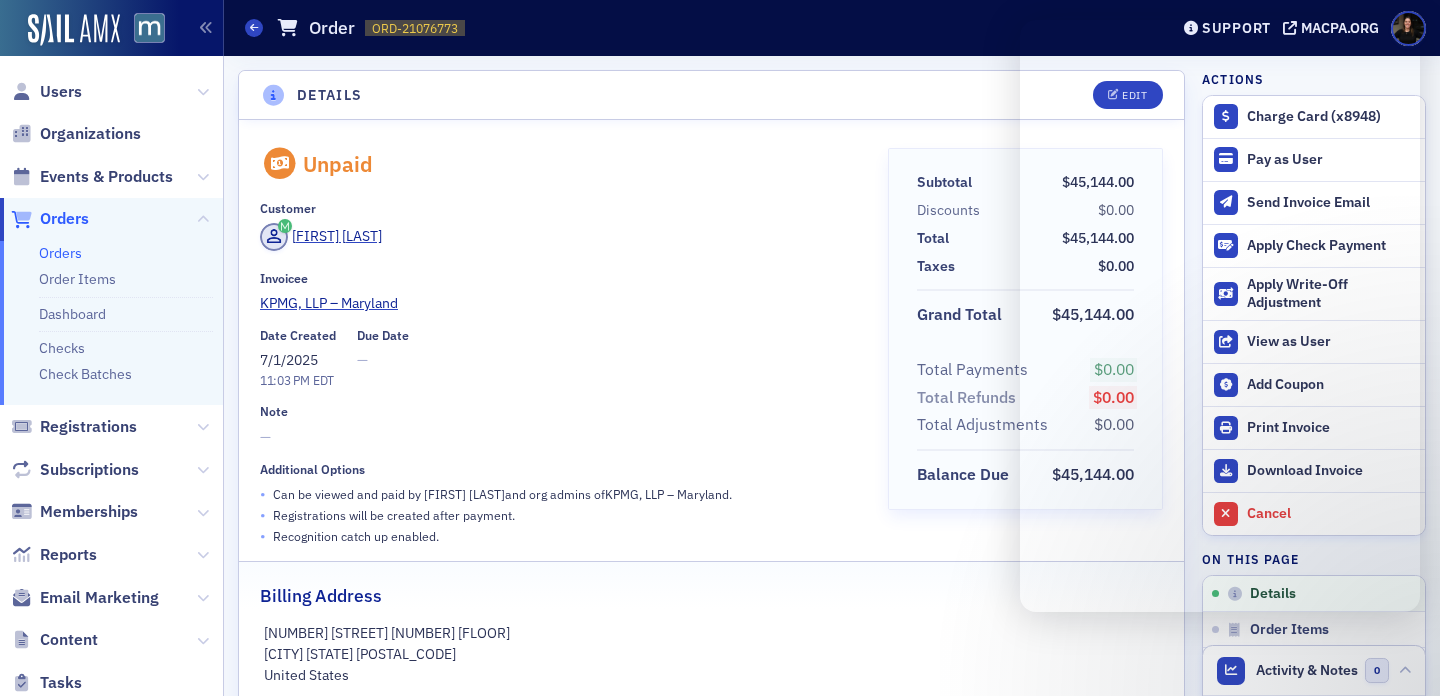 scroll, scrollTop: 0, scrollLeft: 0, axis: both 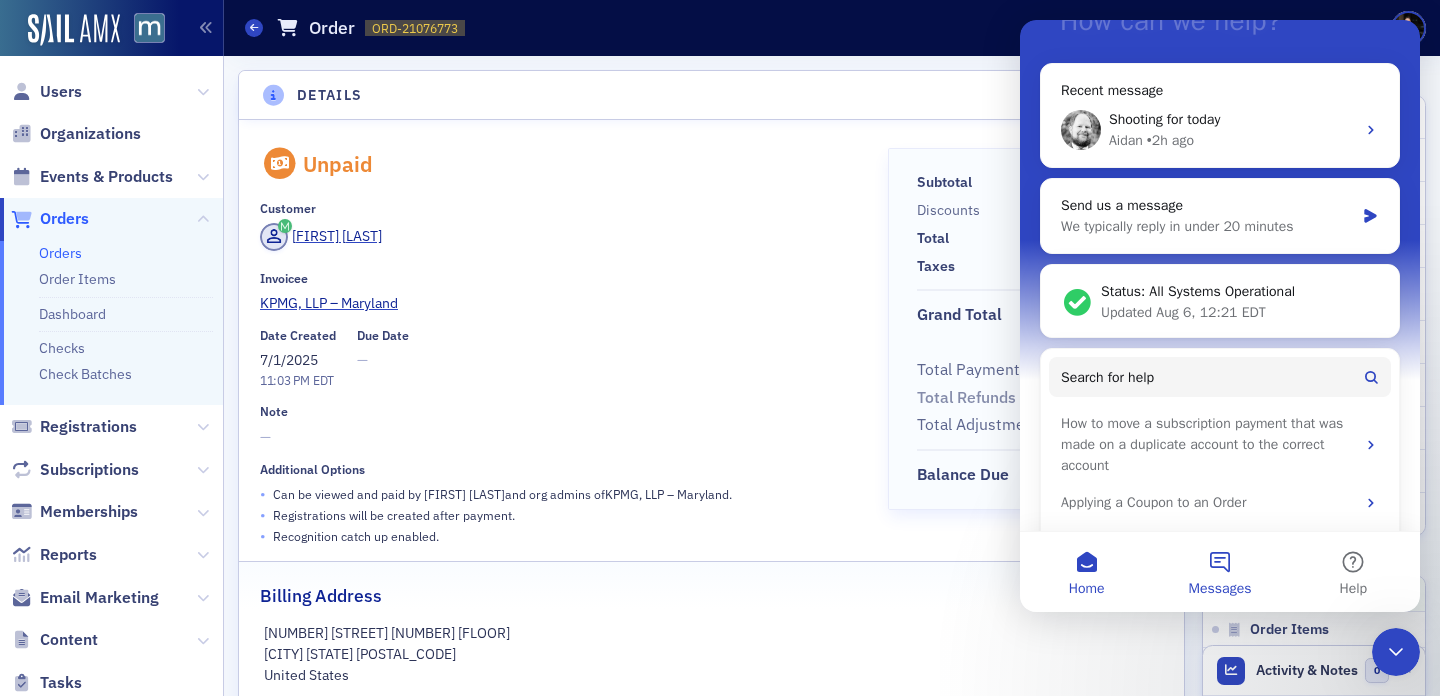 click on "Messages" at bounding box center [1219, 572] 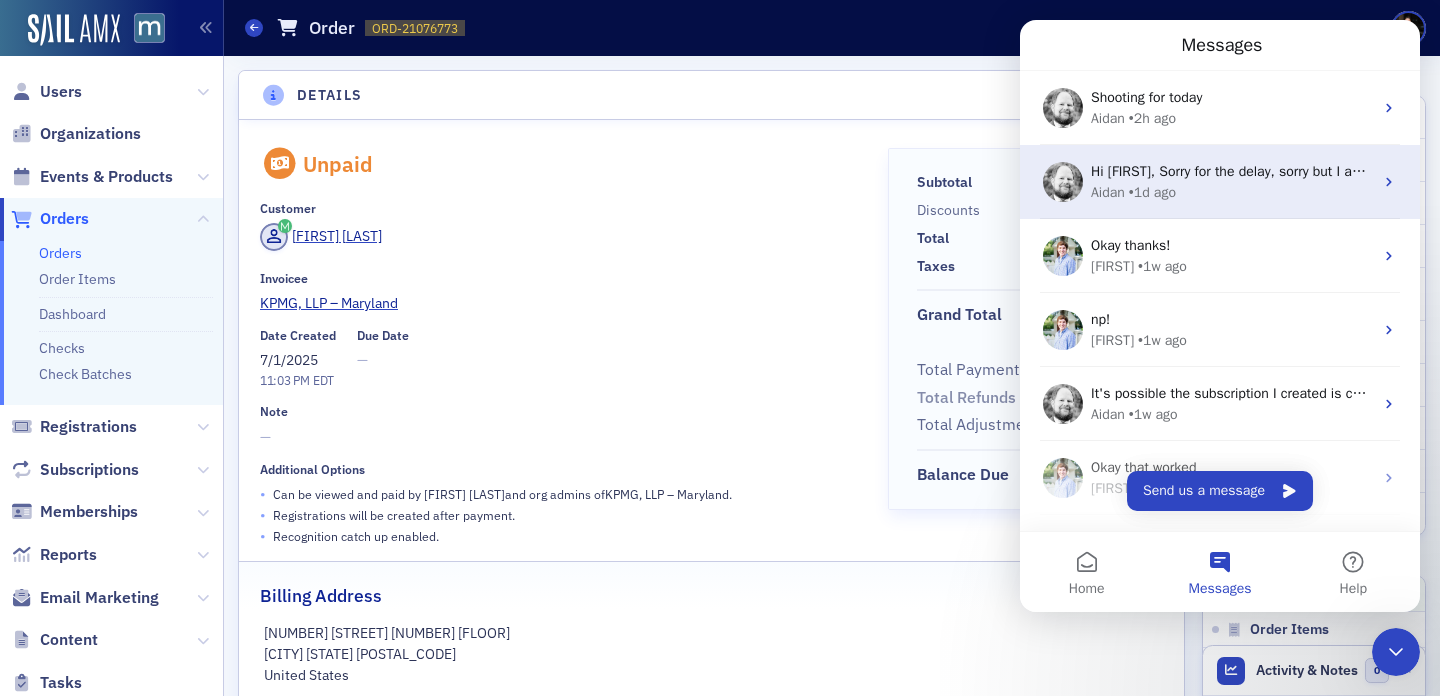 click on "Aidan •  1d ago" at bounding box center (1232, 192) 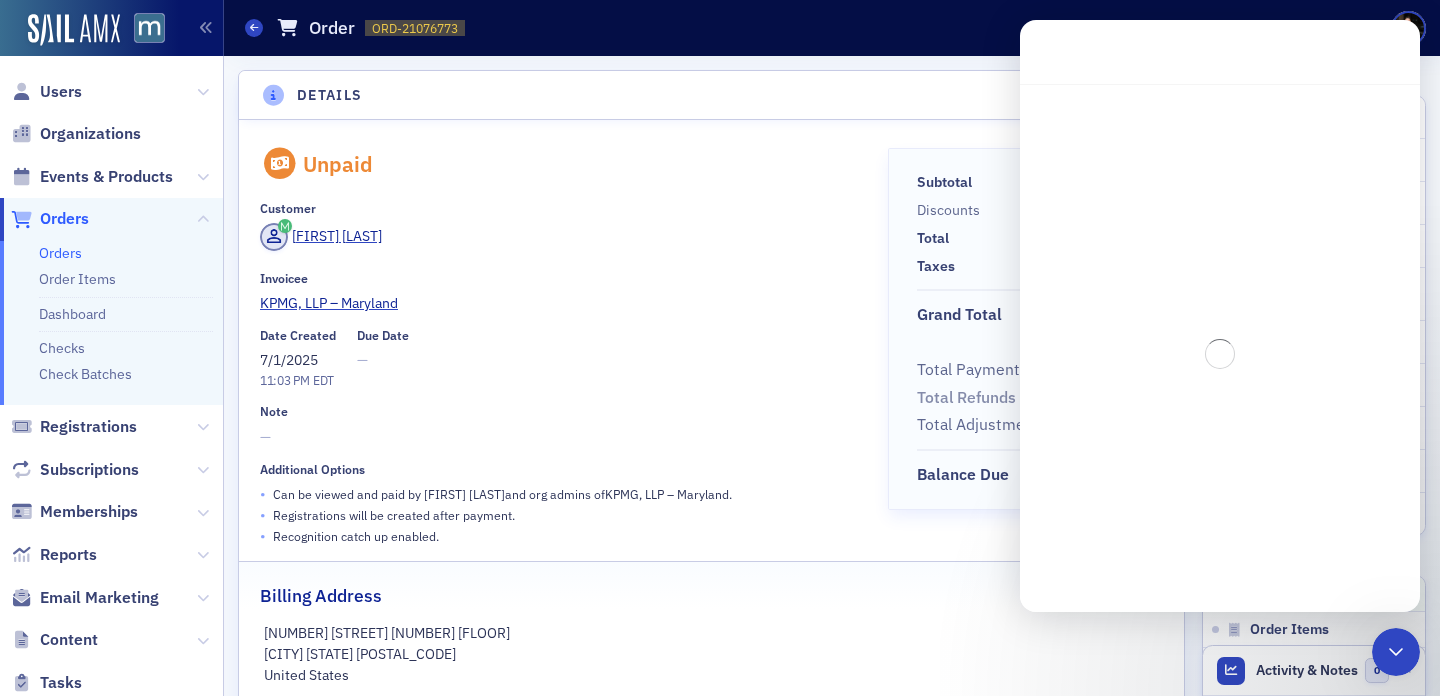 scroll, scrollTop: 3, scrollLeft: 0, axis: vertical 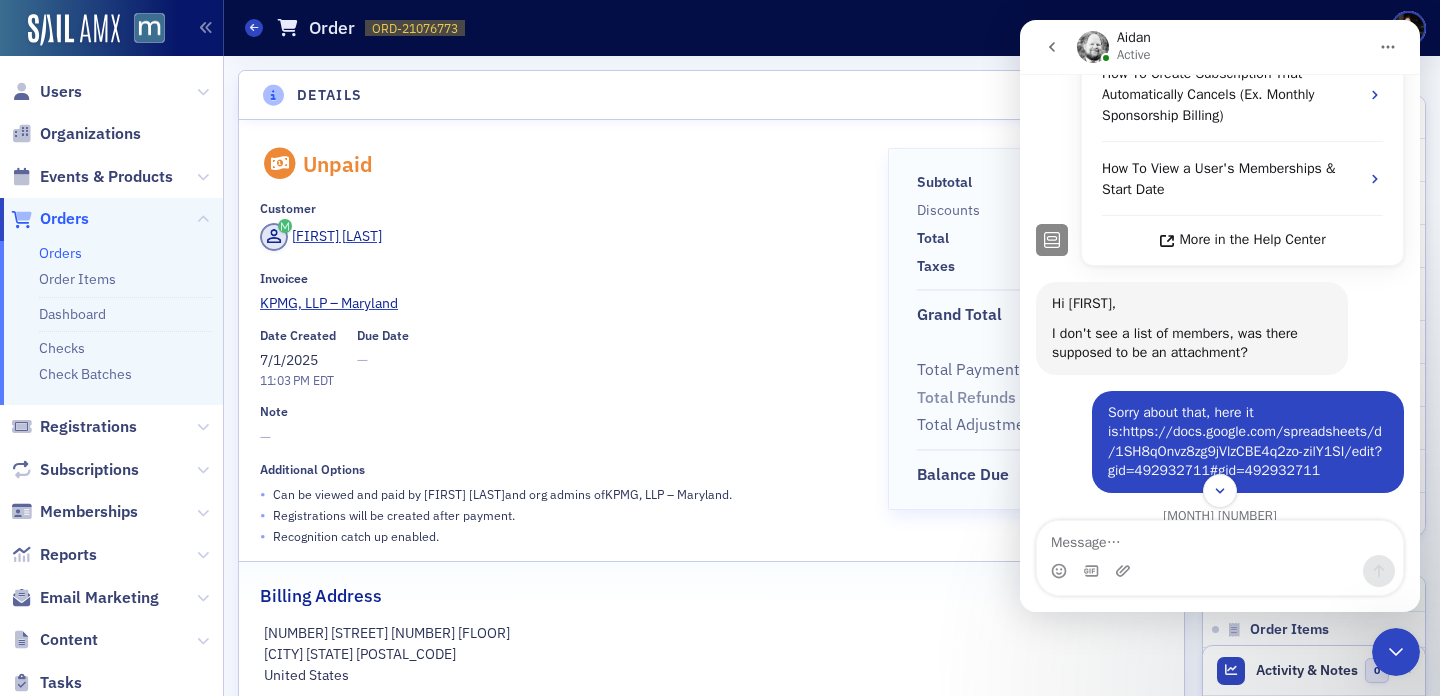click on "https://docs.google.com/spreadsheets/d/1SH8qOnvz8zg9jVlzCBE4q2zo-zilY1SI/edit?gid=492932711#gid=492932711" at bounding box center [1245, 451] 